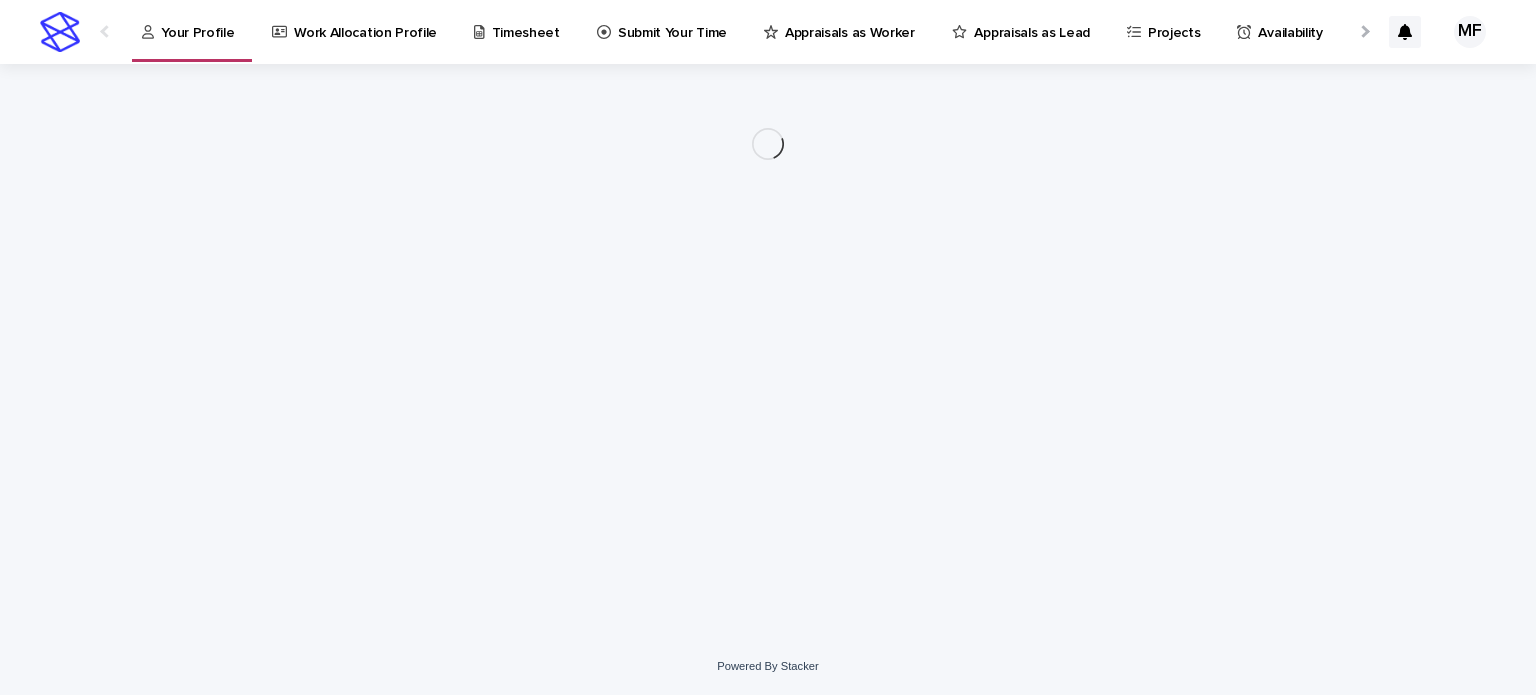 scroll, scrollTop: 0, scrollLeft: 0, axis: both 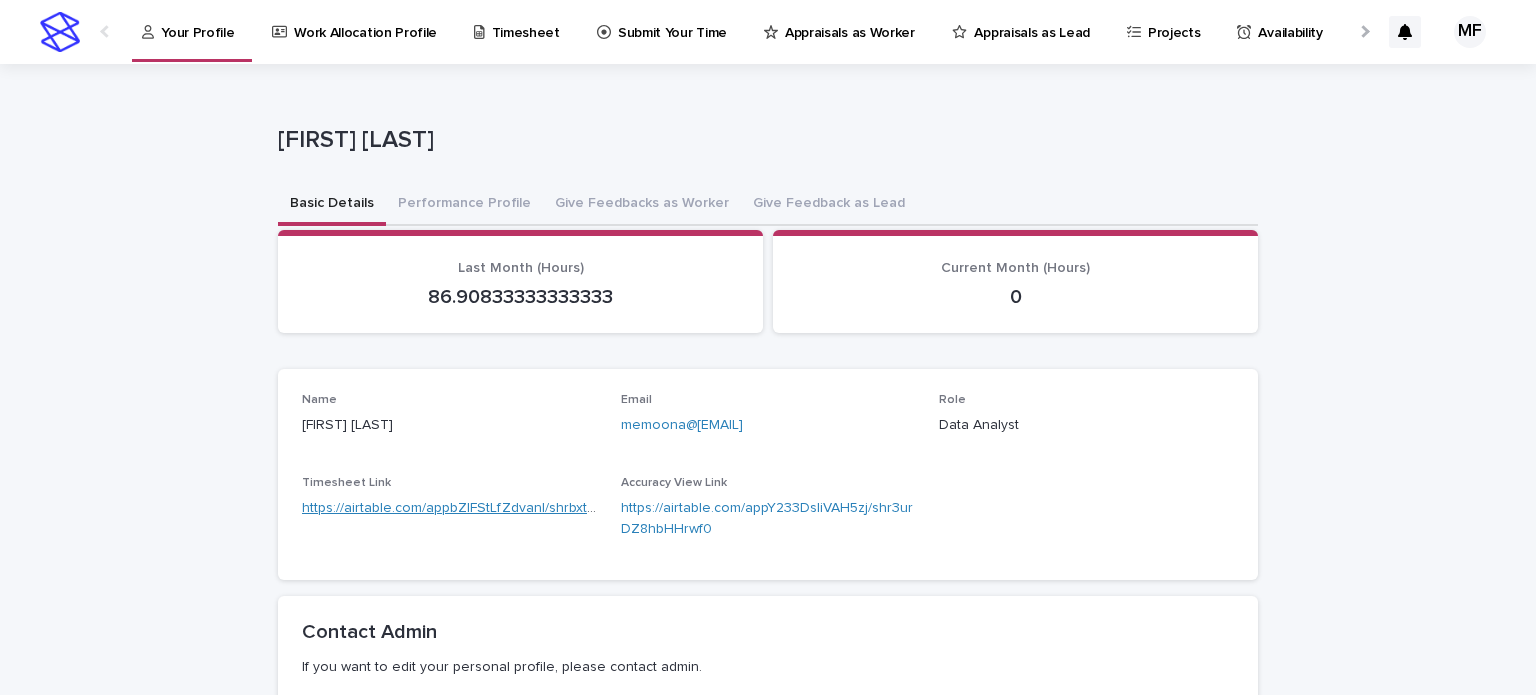 click on "https://airtable.com/appbZlFStLfZdvanI/shrbxtW8rYzMSGYye" at bounding box center [491, 508] 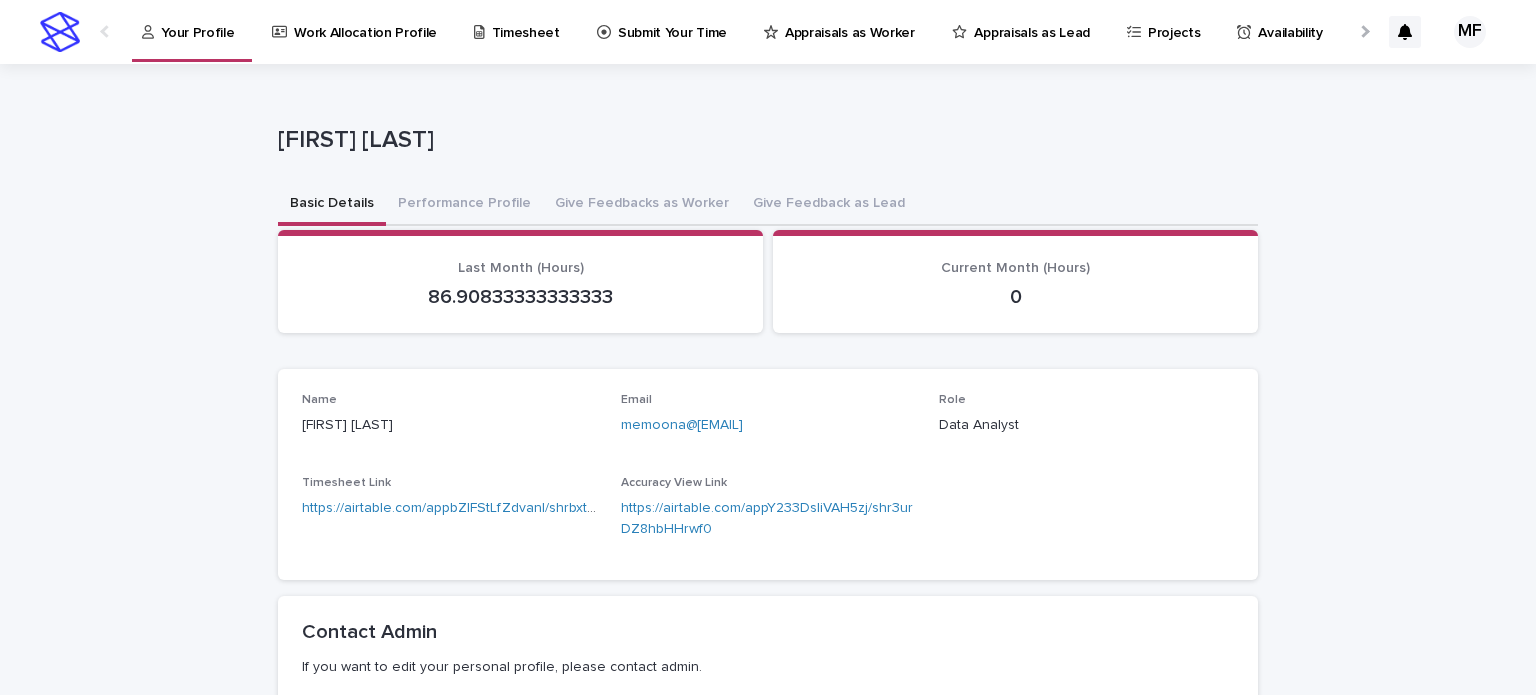 click on "Work Allocation Profile" at bounding box center (365, 21) 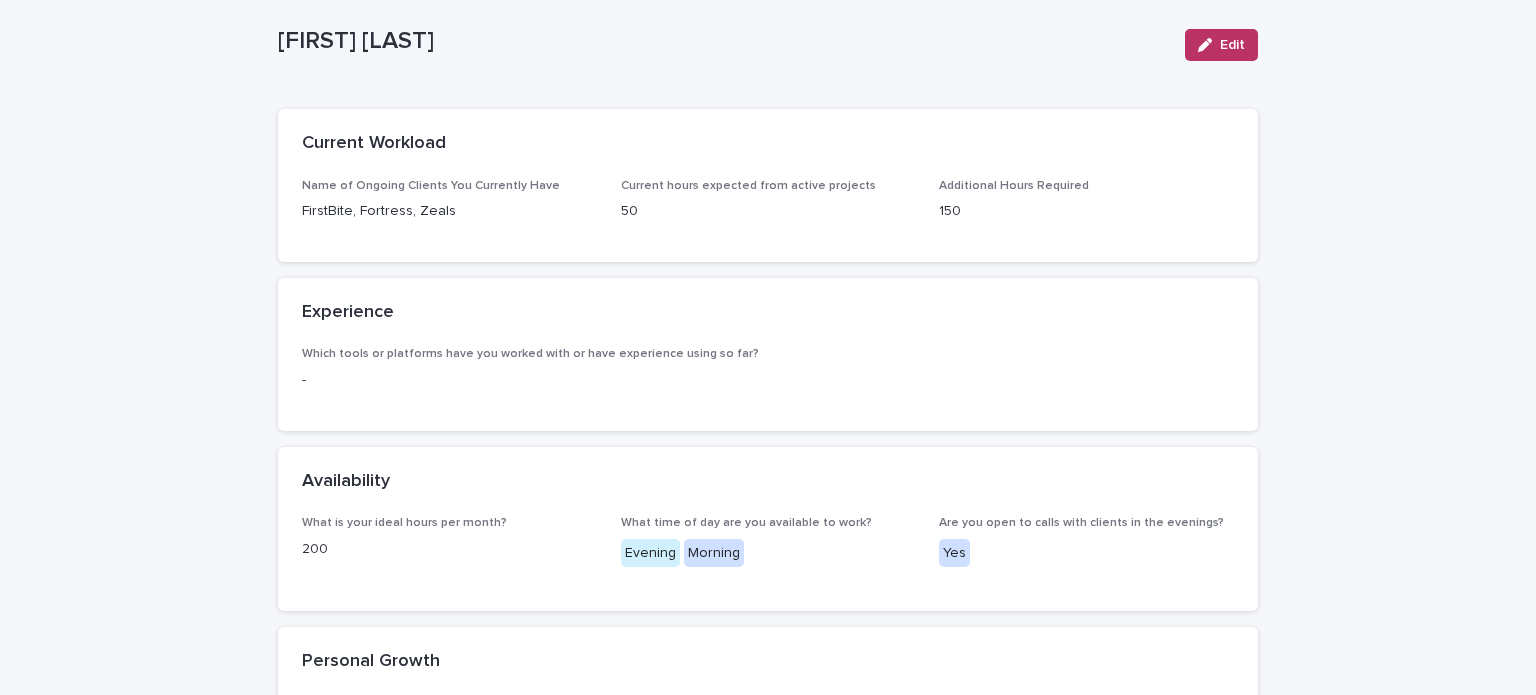 scroll, scrollTop: 0, scrollLeft: 0, axis: both 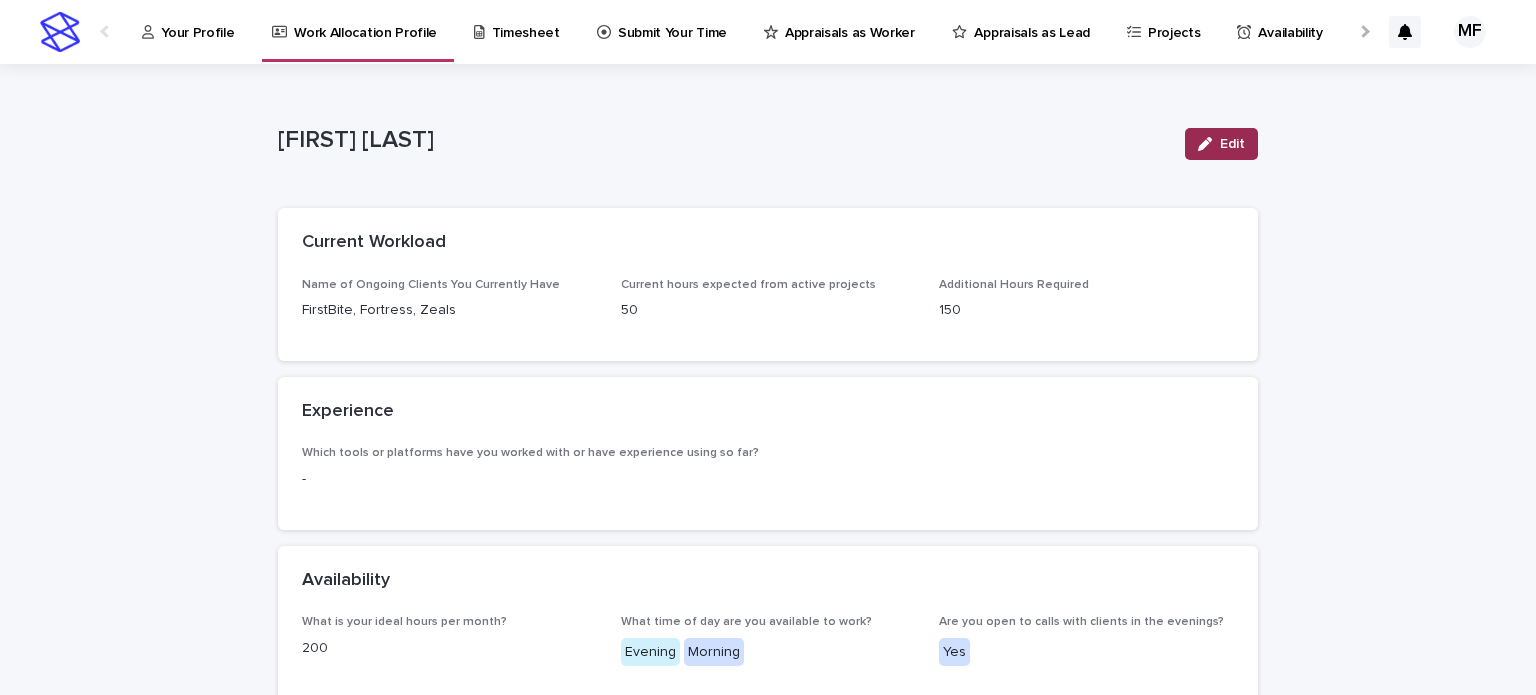 click on "Edit" at bounding box center (1221, 144) 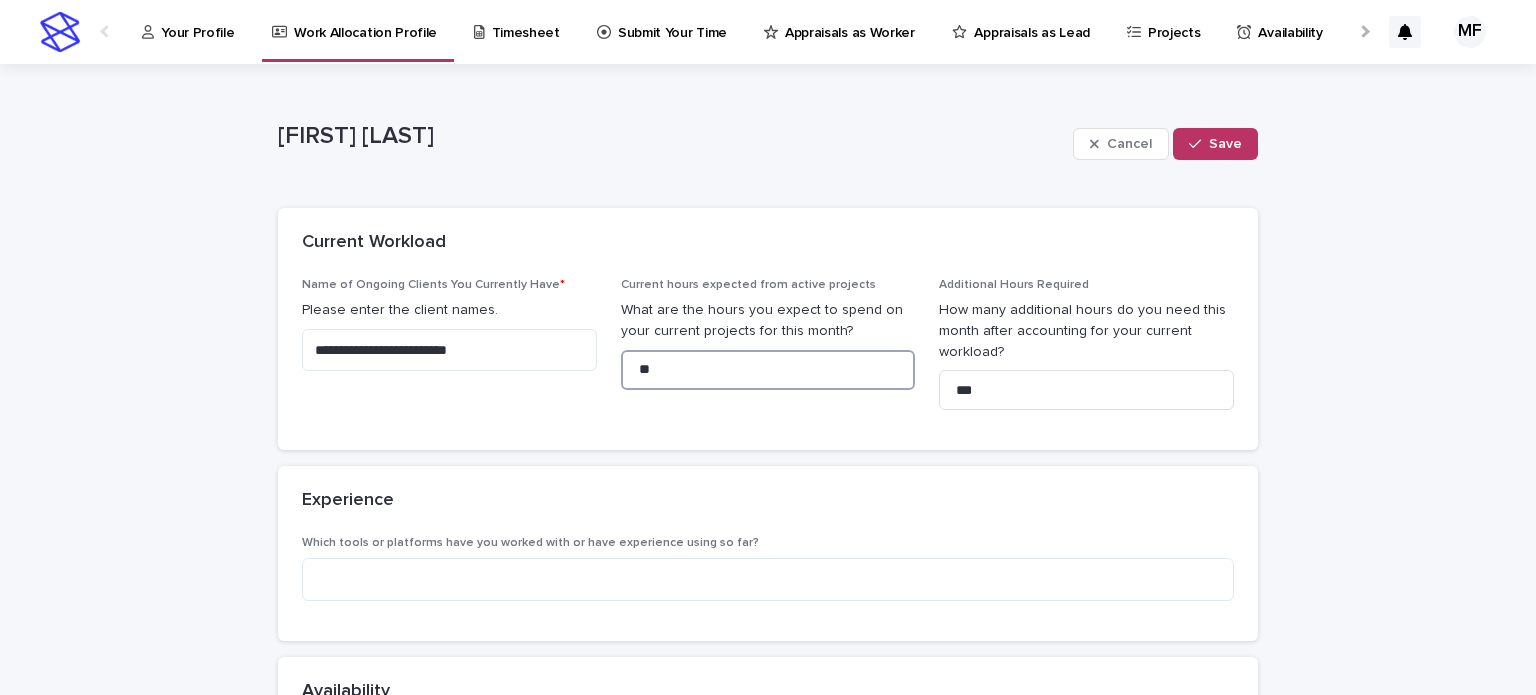 click on "**" at bounding box center [768, 370] 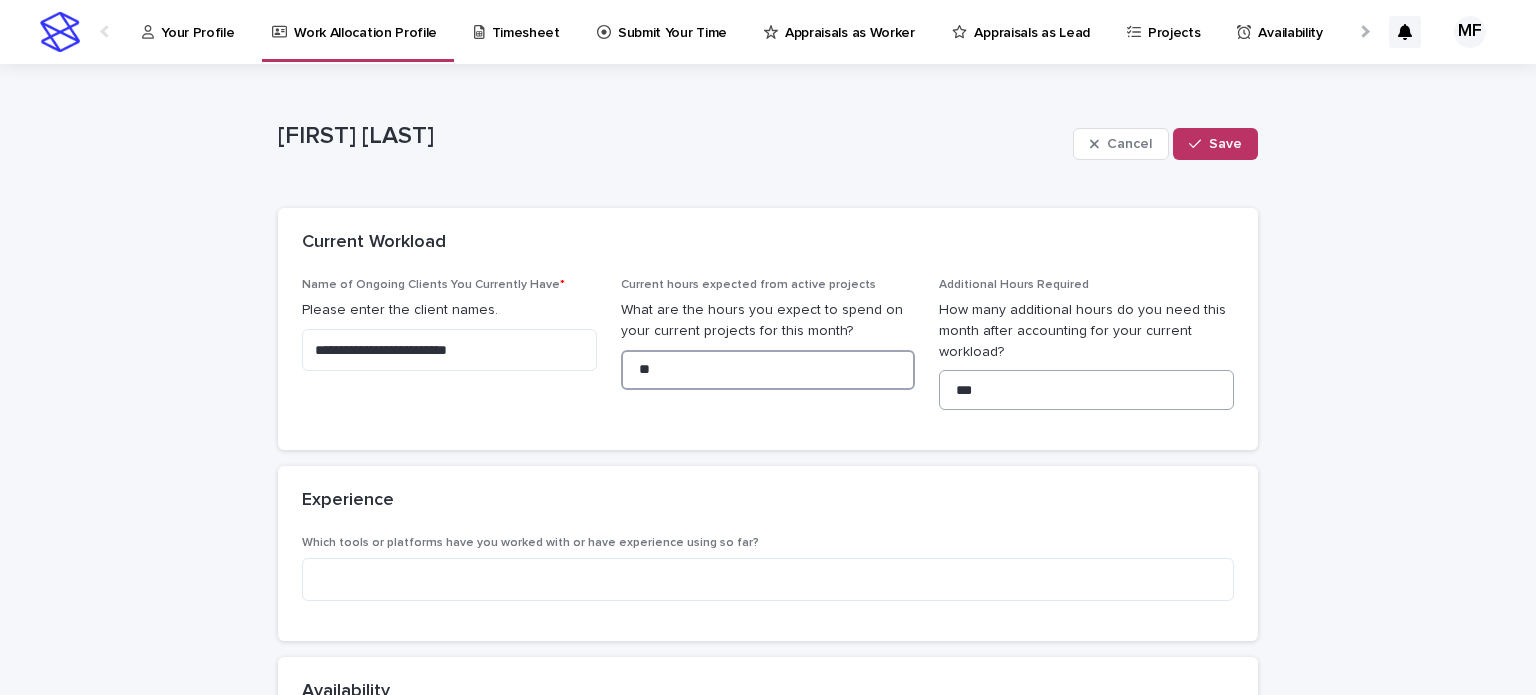 type on "**" 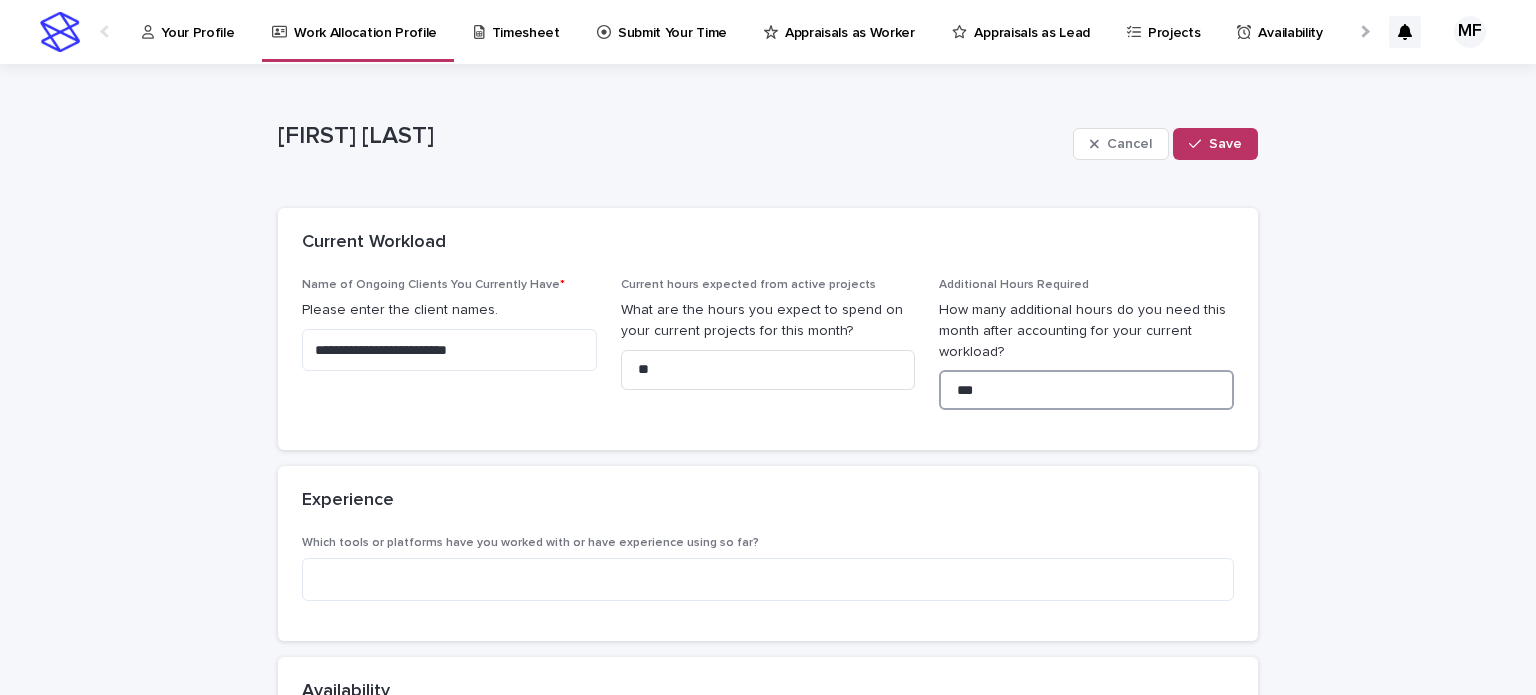 click on "***" at bounding box center (1086, 390) 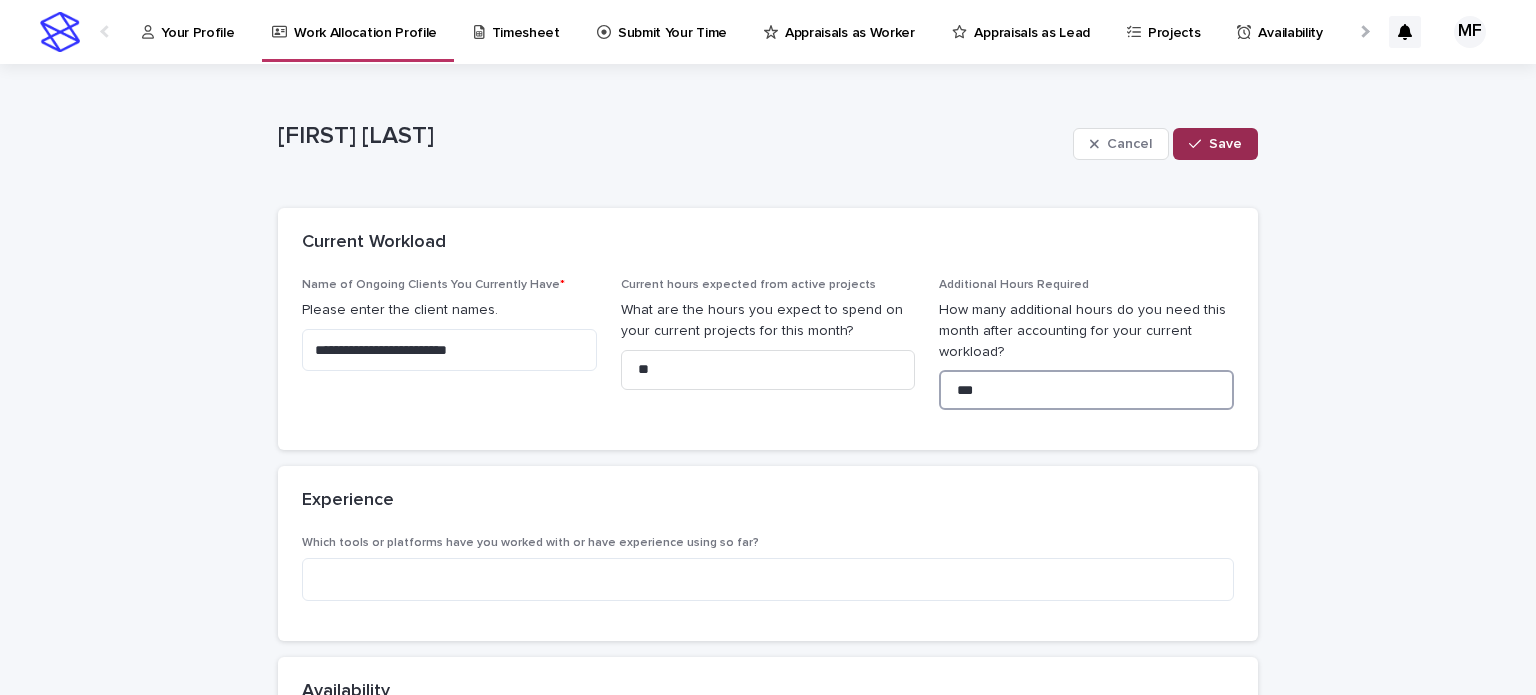 type on "***" 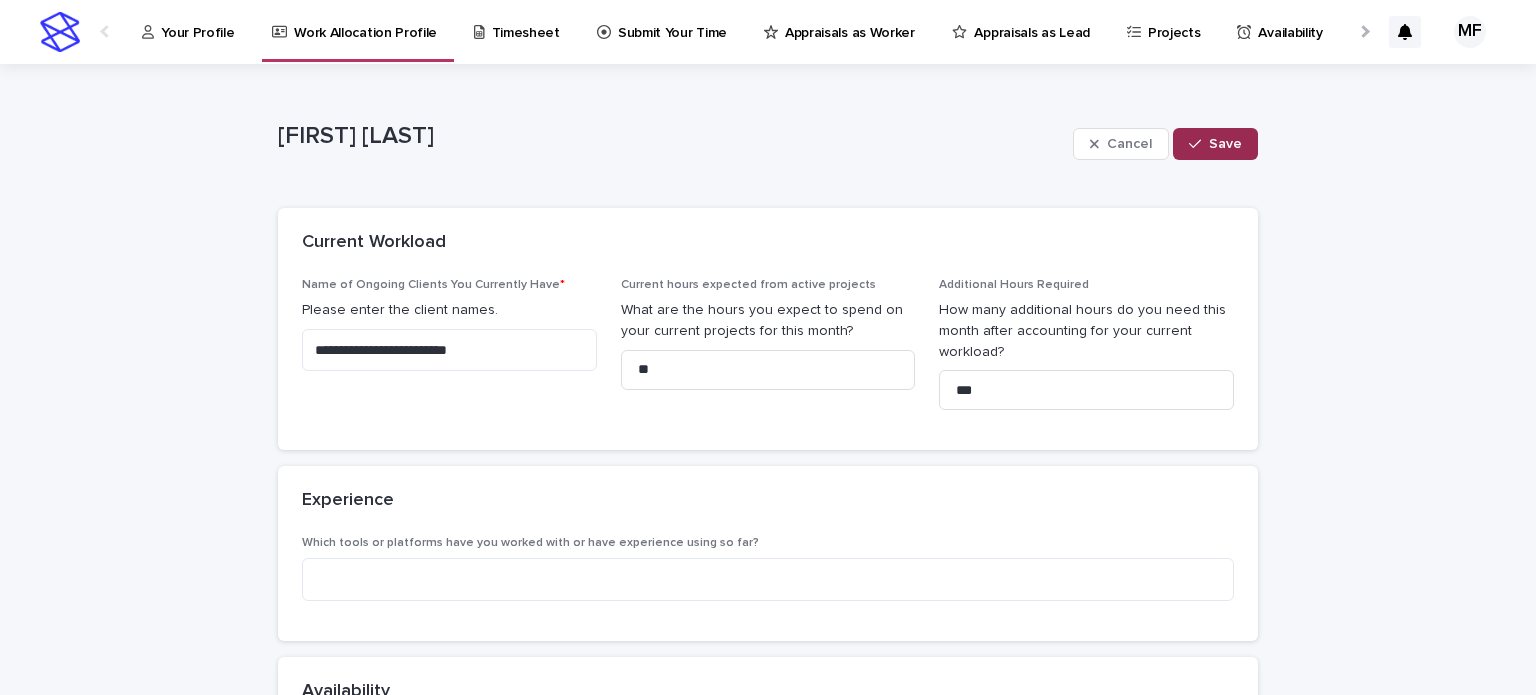click on "Save" at bounding box center [1225, 144] 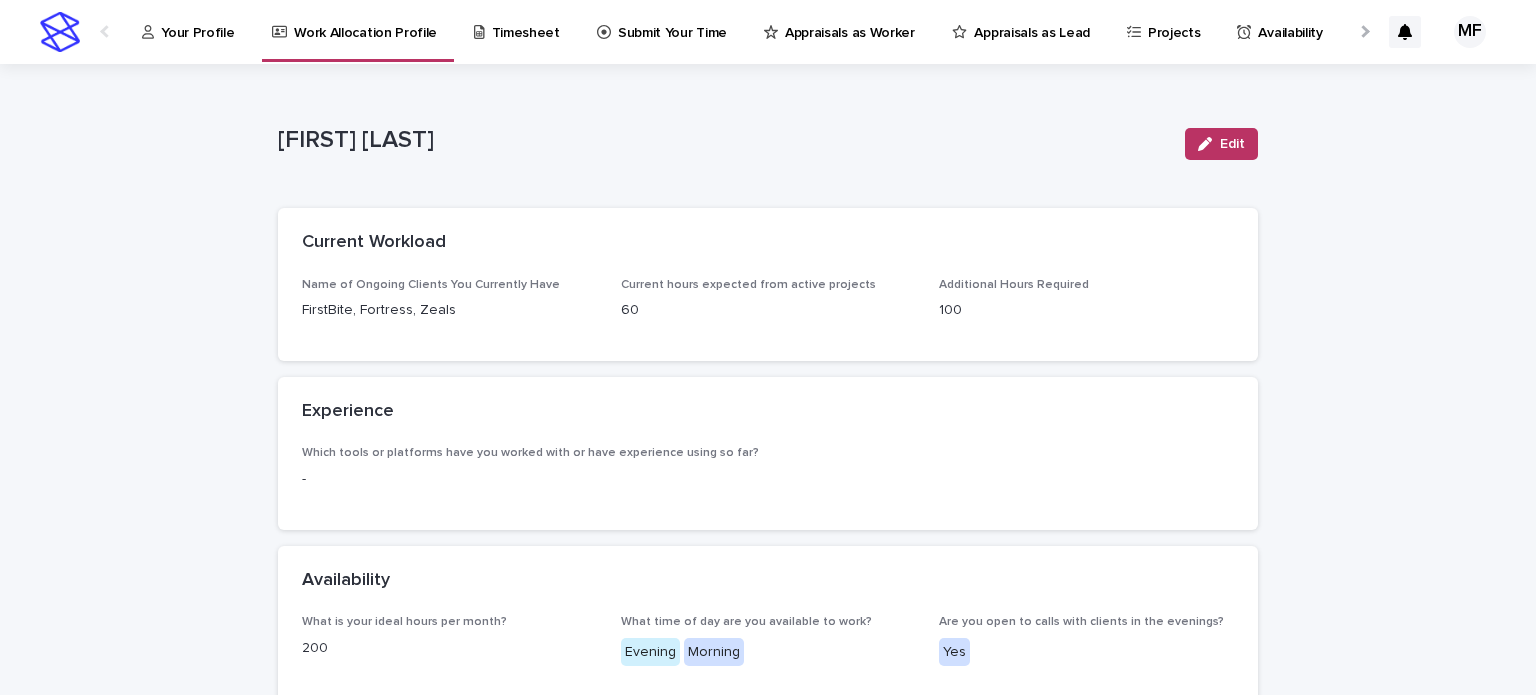 click on "Loading... Saving… Loading... Saving… Loading... Saving… Current Workload Name of Ongoing Clients You Currently Have FirstBite, Fortress, Zeals Current hours expected from active projects 60 Additional Hours Required 100 Experience Which tools or platforms have you worked with or have experience using so far? - Availability What is your ideal hours per month? 200 What time of day are you available to work? Evening Morning Are you open to calls with clients in the evenings? Yes Personal Growth On a scale from 1 to 10, where do you feel like you are right now? 3 Why do you feel this way? (Bee or Blossom)" at bounding box center (768, 748) 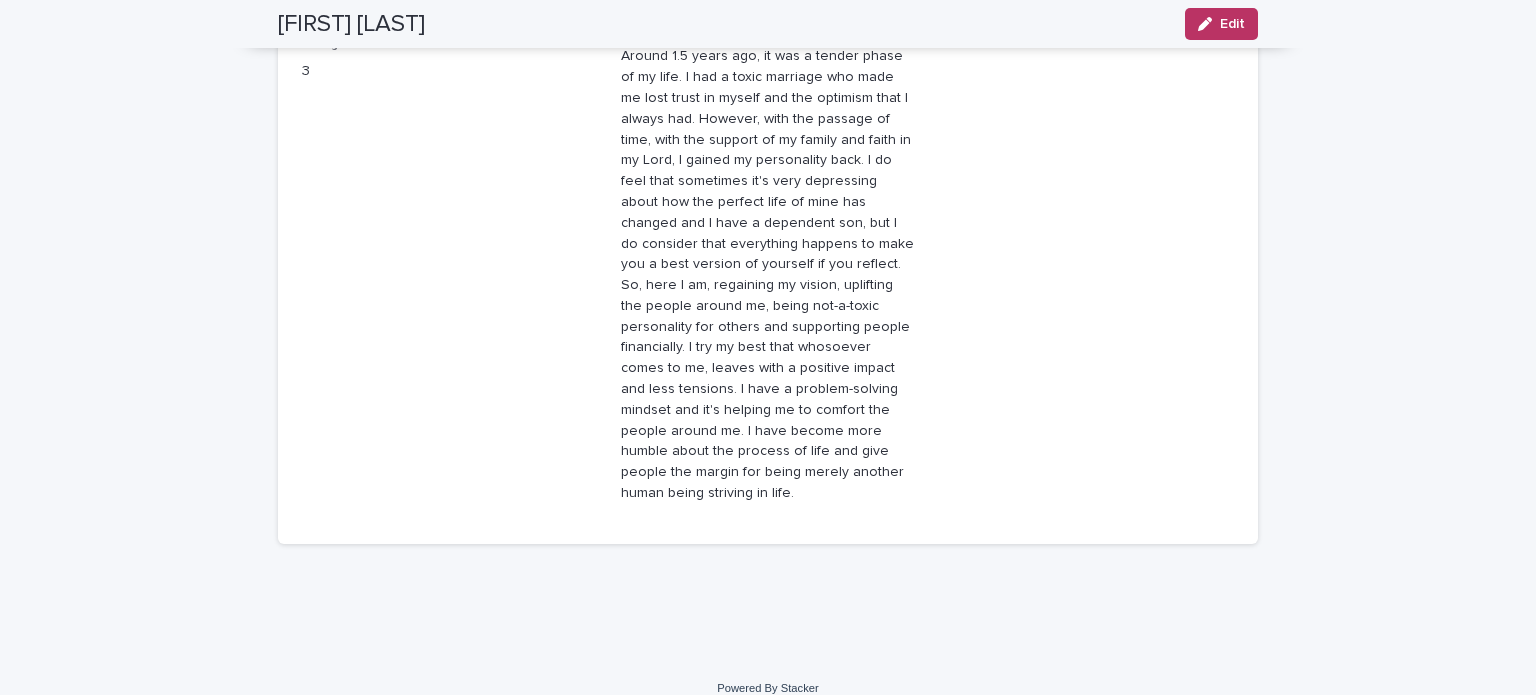 scroll, scrollTop: 0, scrollLeft: 0, axis: both 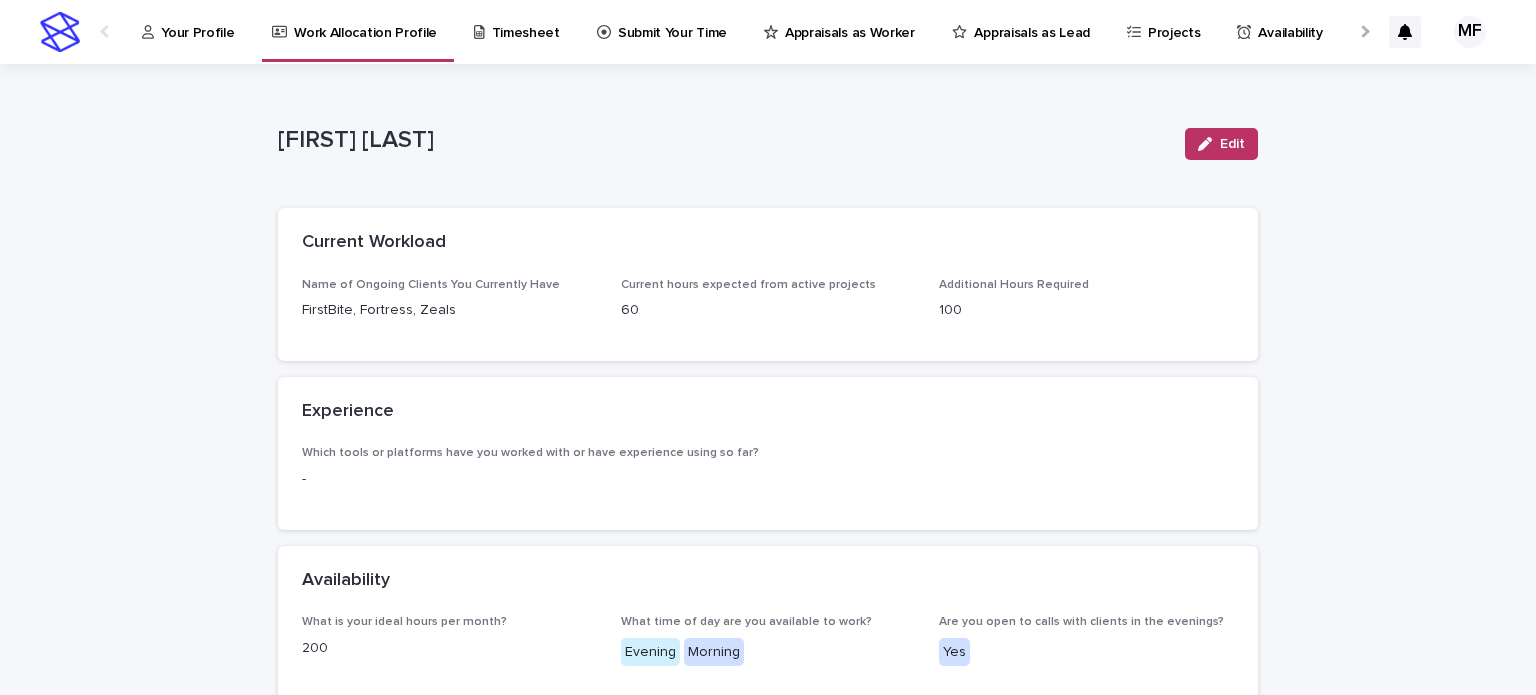 click on "Timesheet" at bounding box center [526, 21] 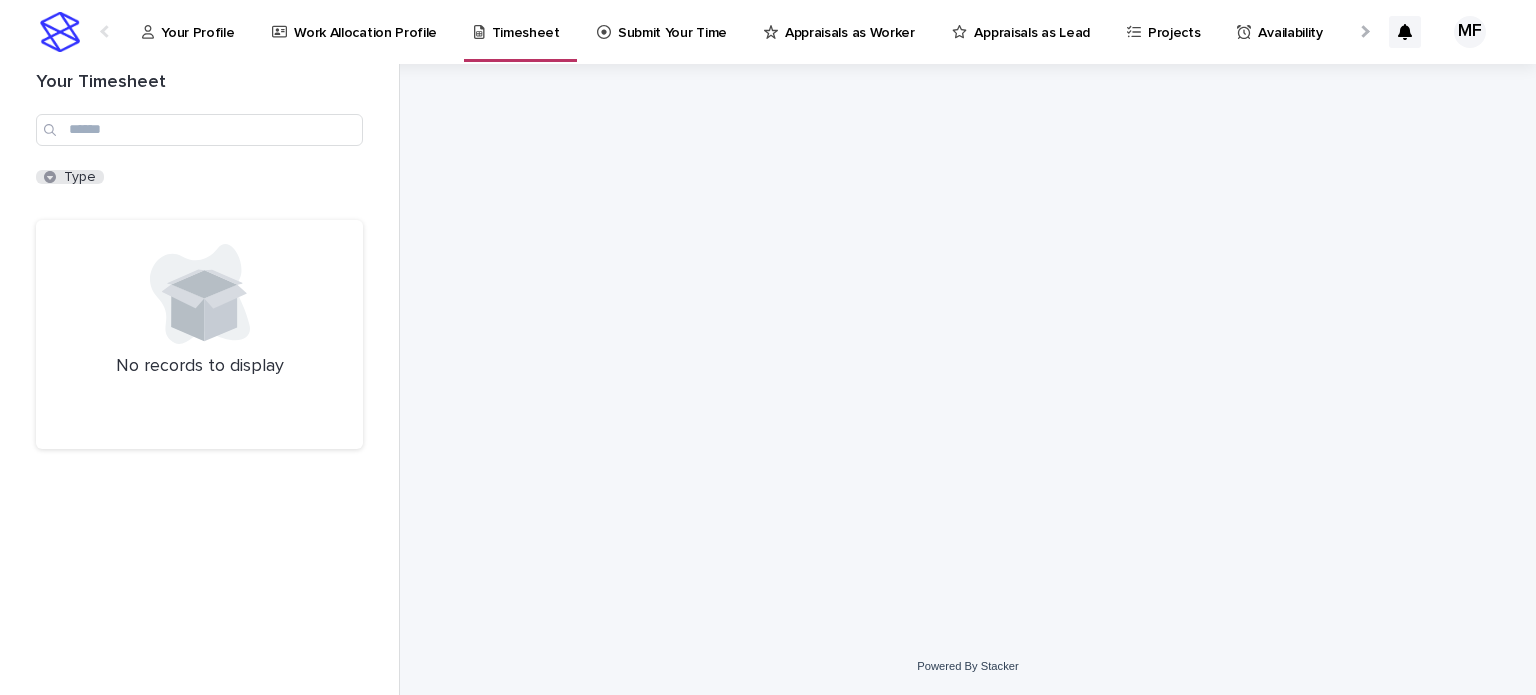 click on "Submit Your Time" at bounding box center [672, 21] 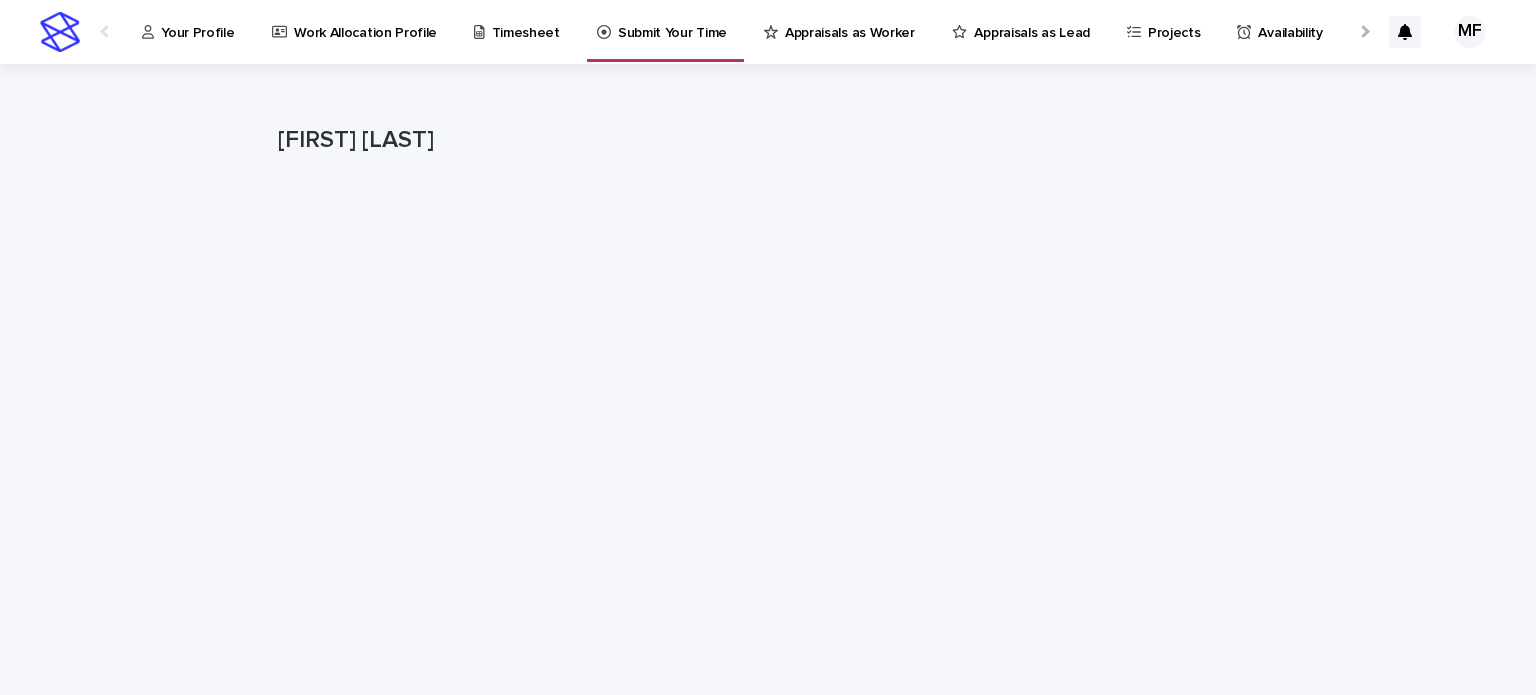 click on "Appraisals as Worker" at bounding box center (850, 21) 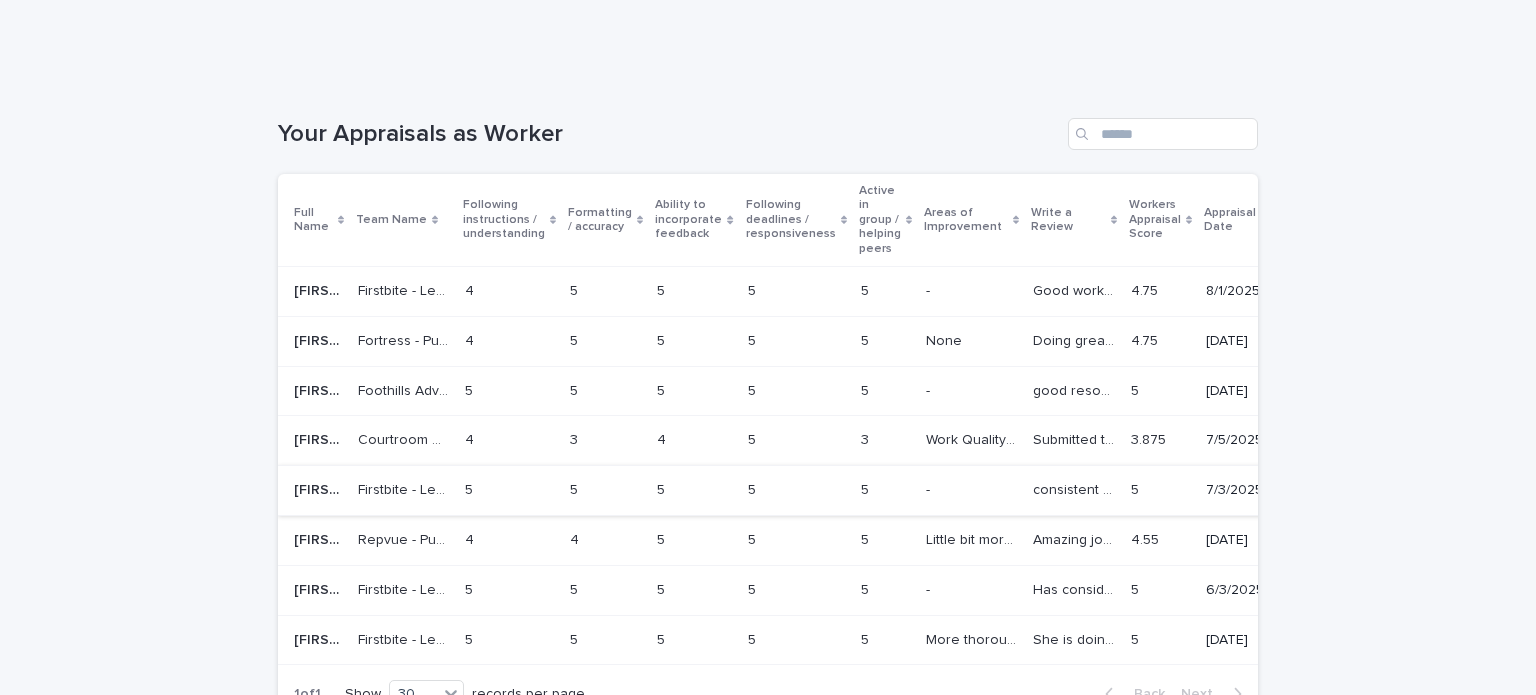 scroll, scrollTop: 147, scrollLeft: 0, axis: vertical 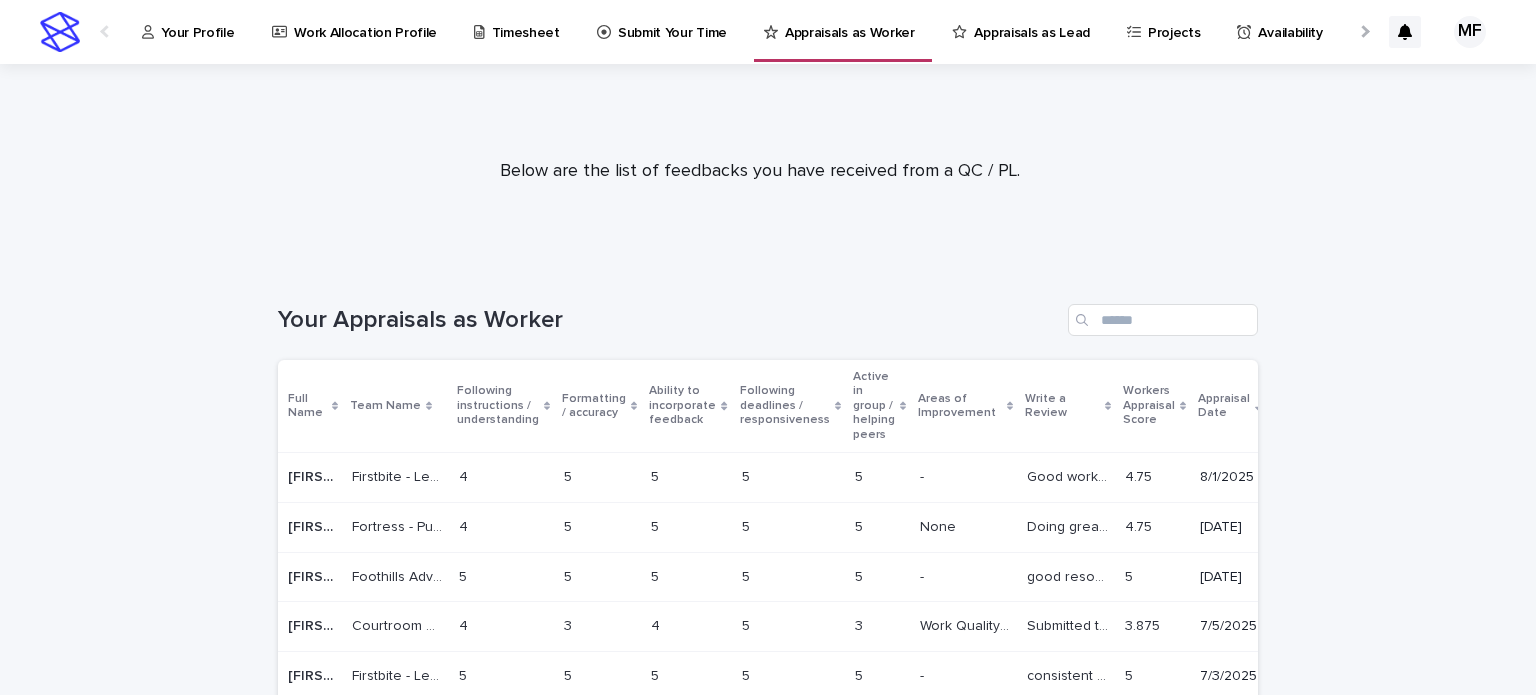 click on "Appraisals as Lead" at bounding box center (1024, 31) 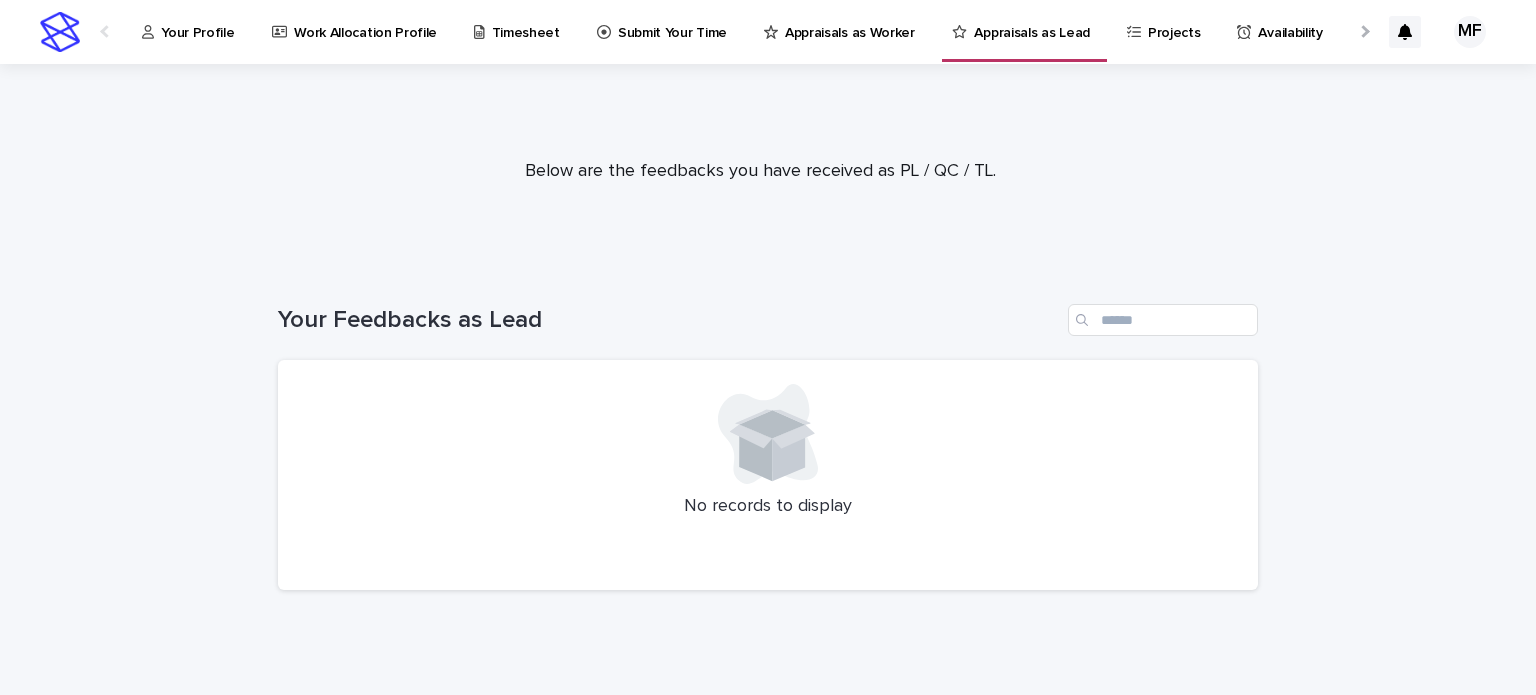 click on "Projects" at bounding box center (1174, 21) 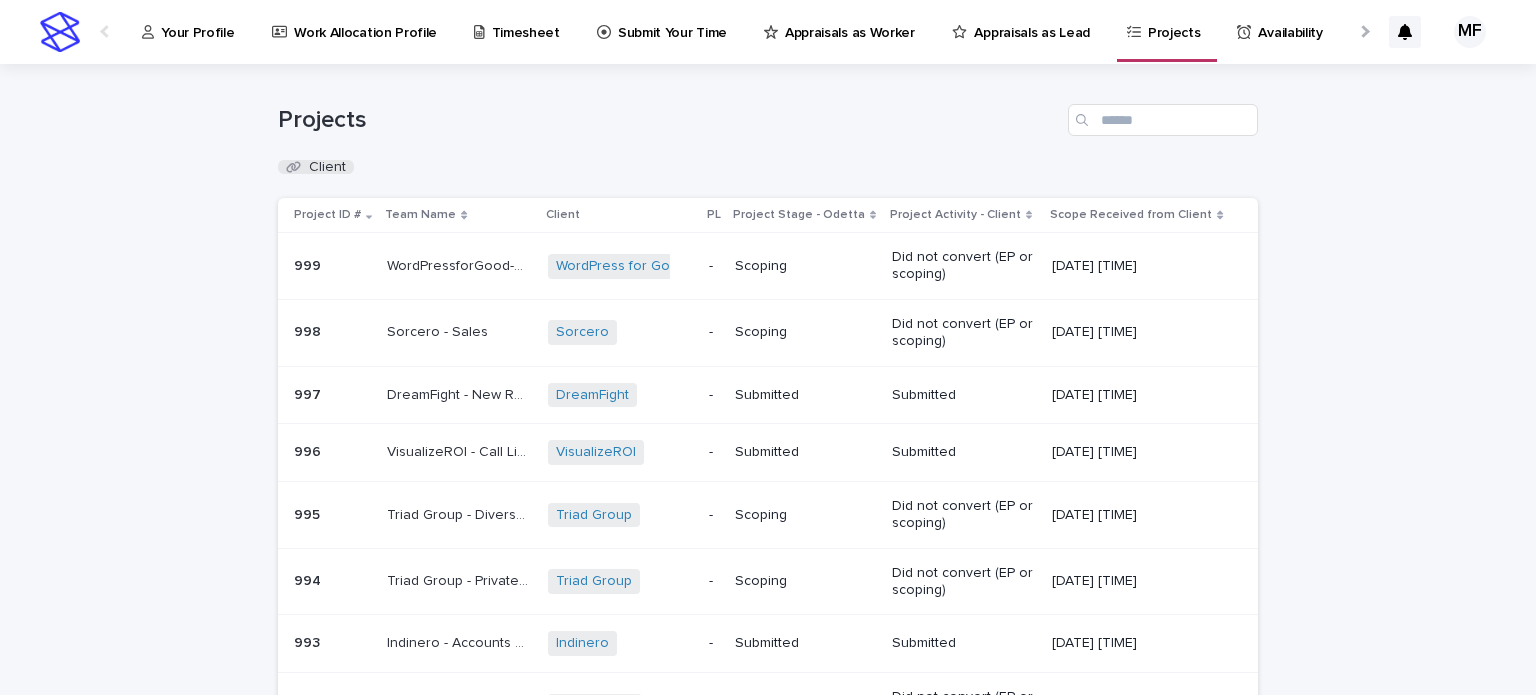 click on "Availability" at bounding box center (1290, 21) 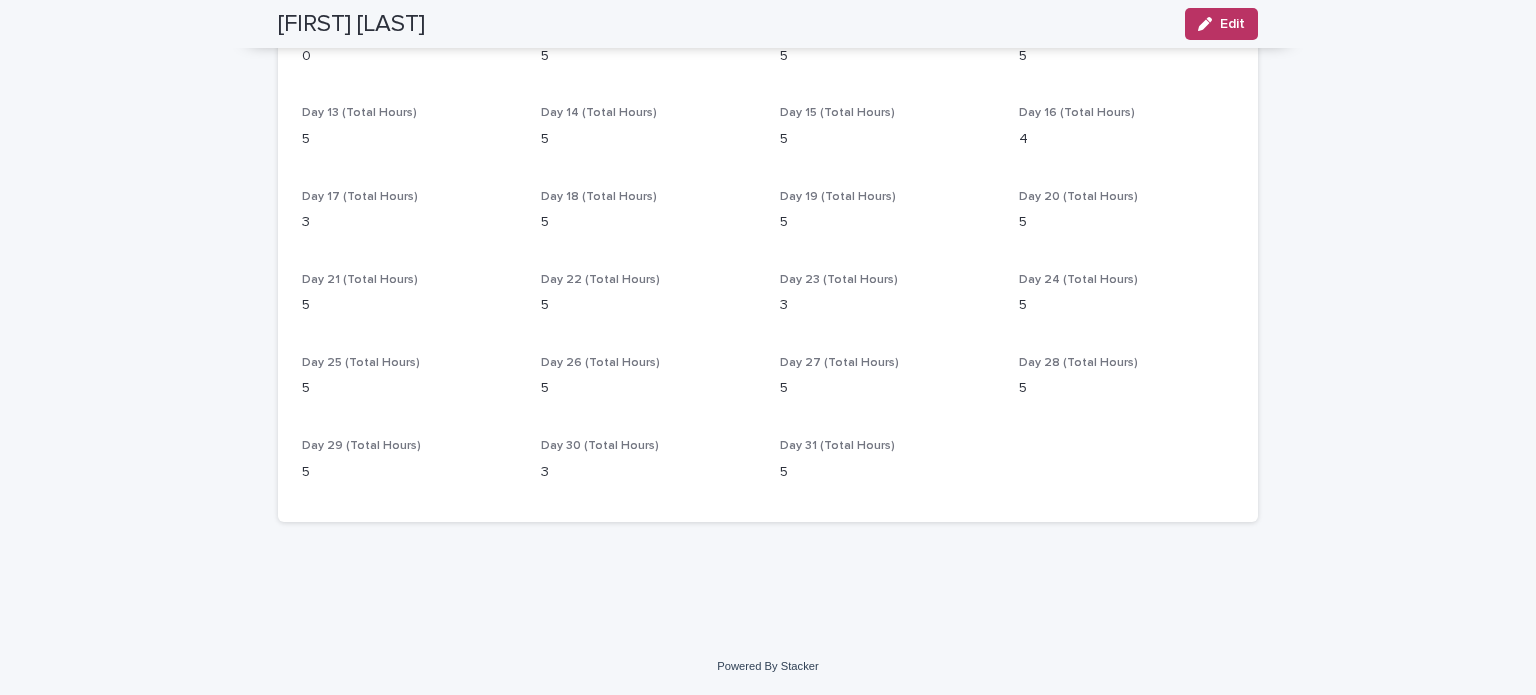 scroll, scrollTop: 0, scrollLeft: 0, axis: both 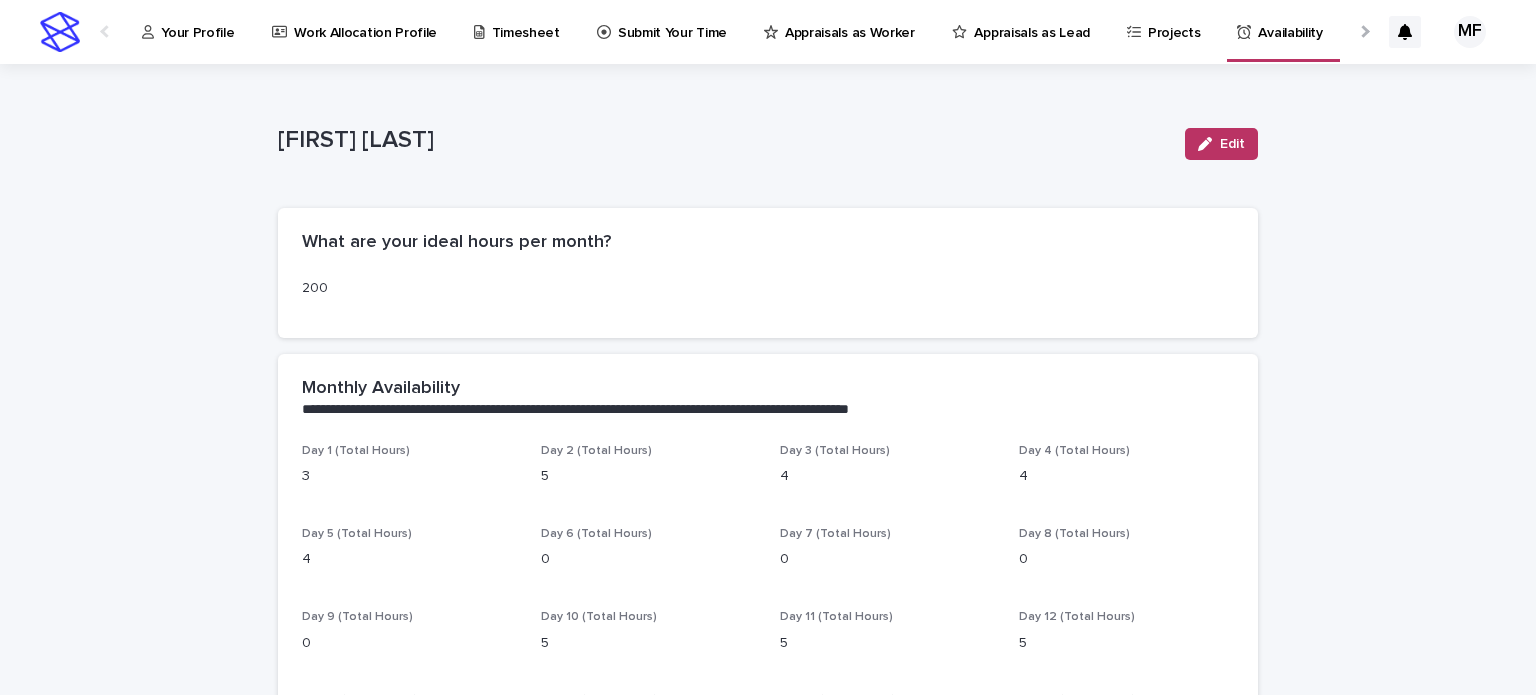 click on "Projects" at bounding box center [1174, 21] 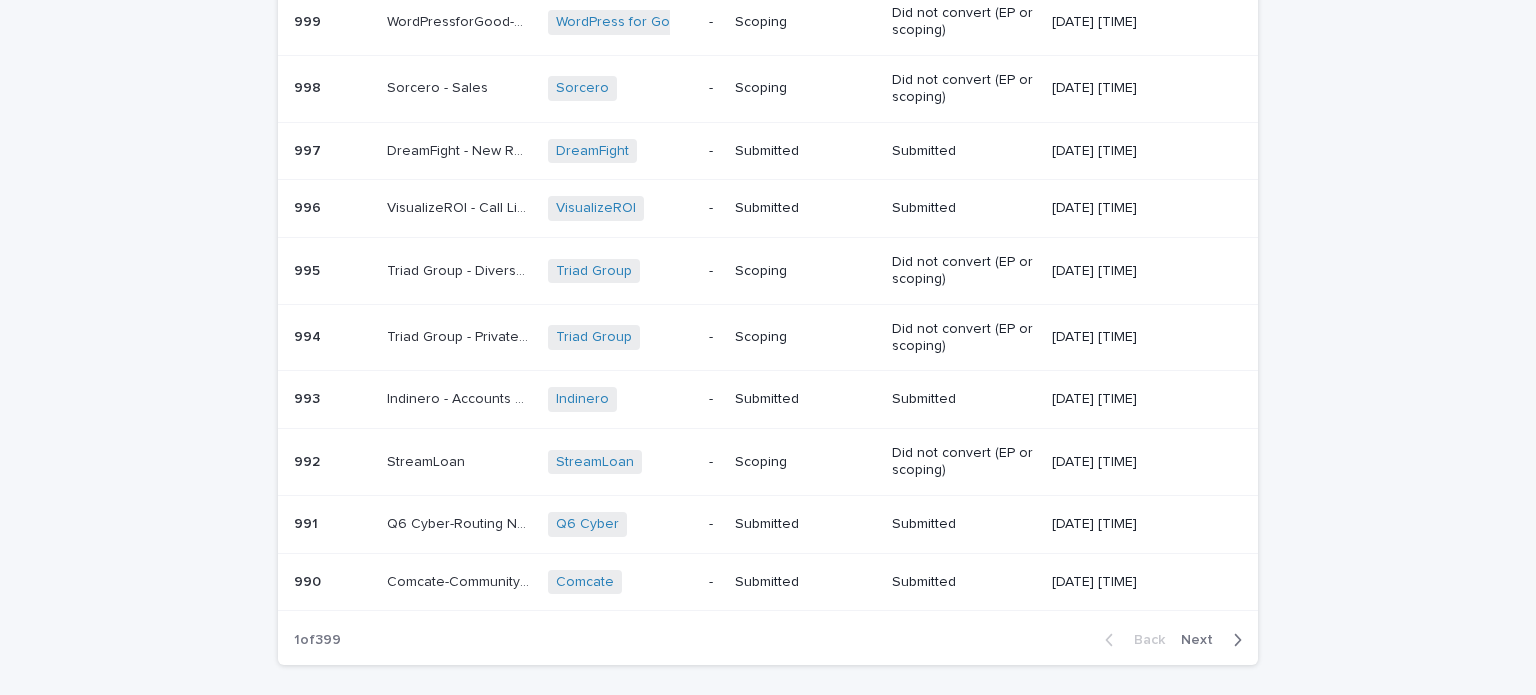 scroll, scrollTop: 251, scrollLeft: 0, axis: vertical 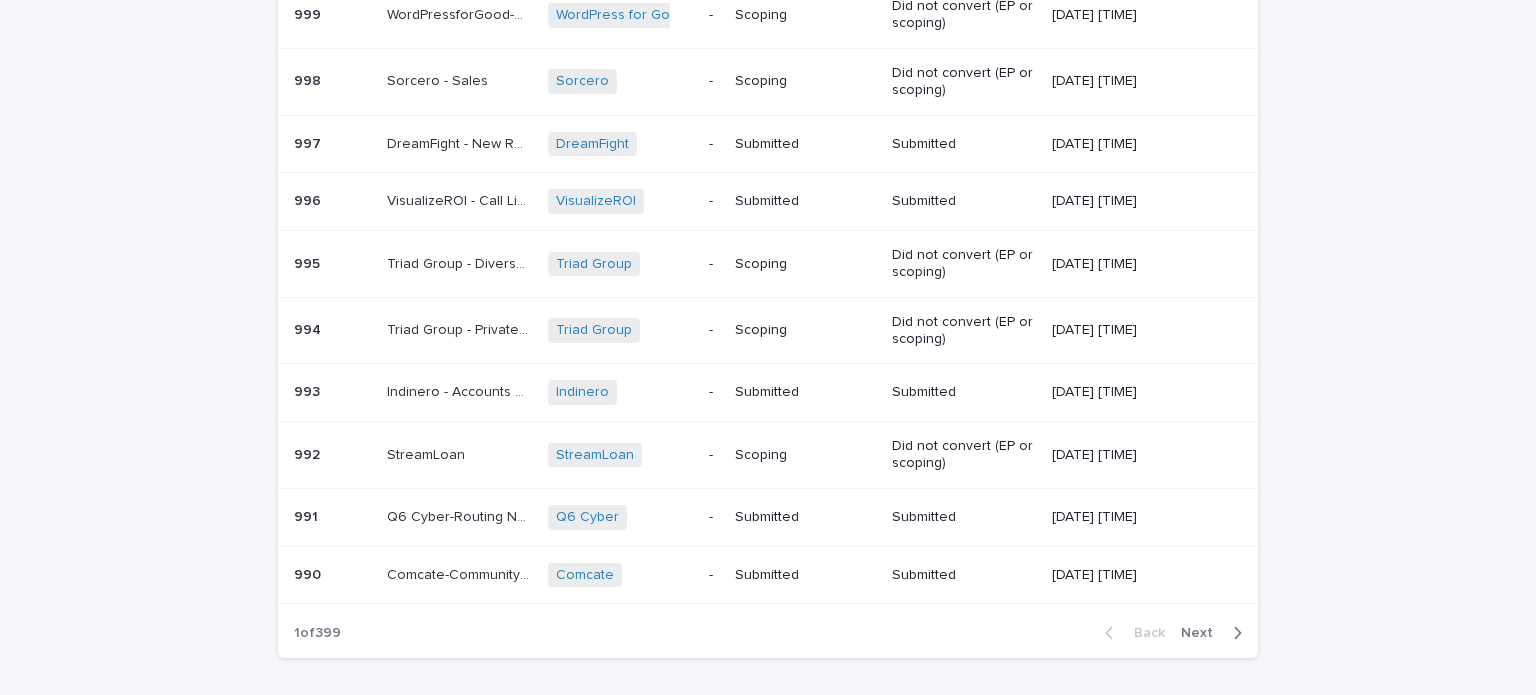 click on "Next" at bounding box center [1203, 633] 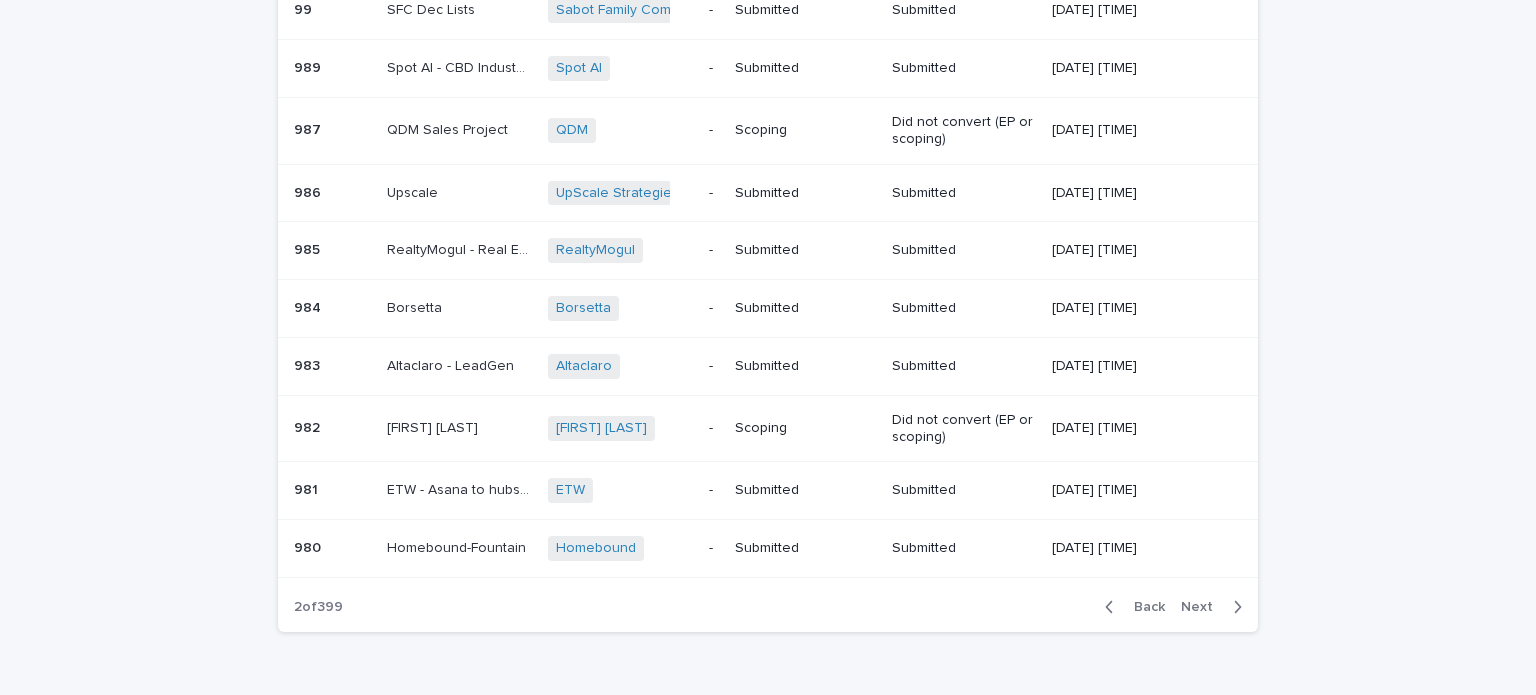 scroll, scrollTop: 237, scrollLeft: 0, axis: vertical 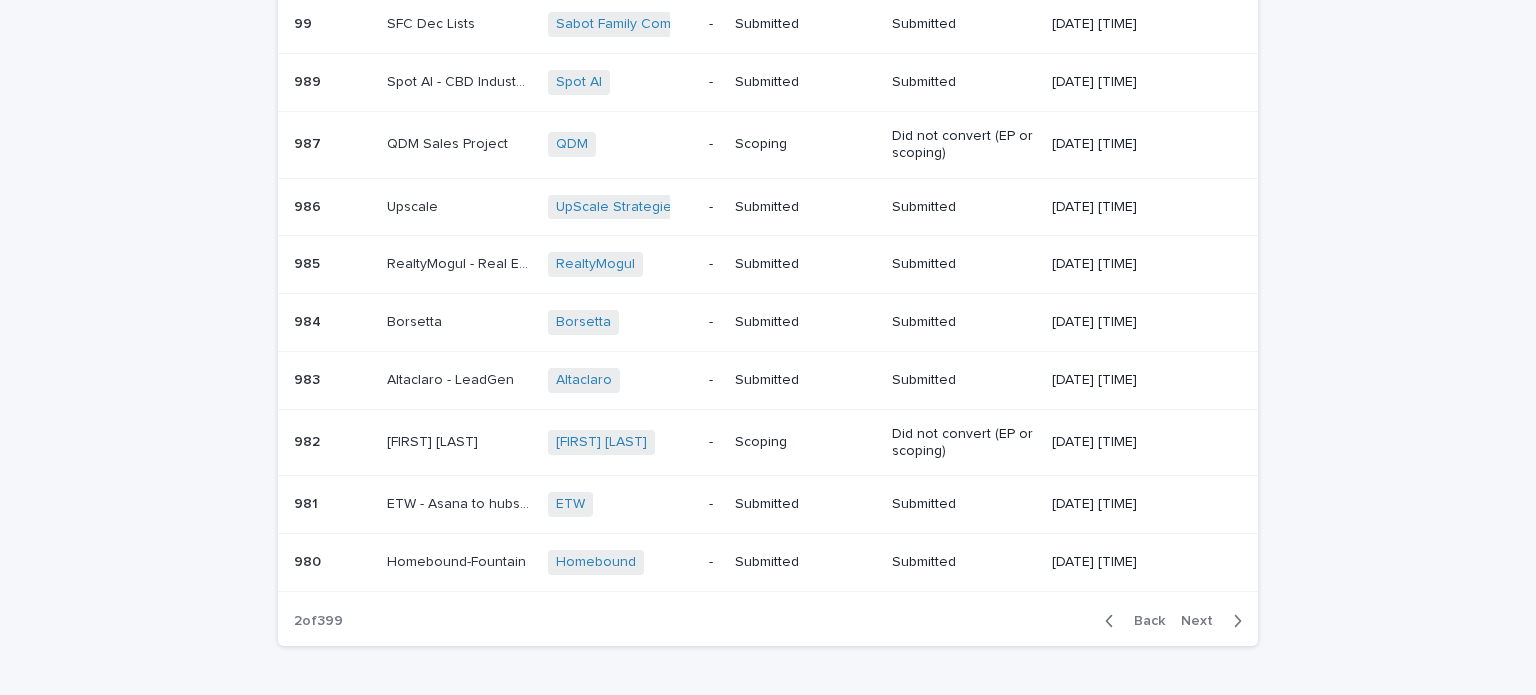 click on "Next" at bounding box center (1203, 621) 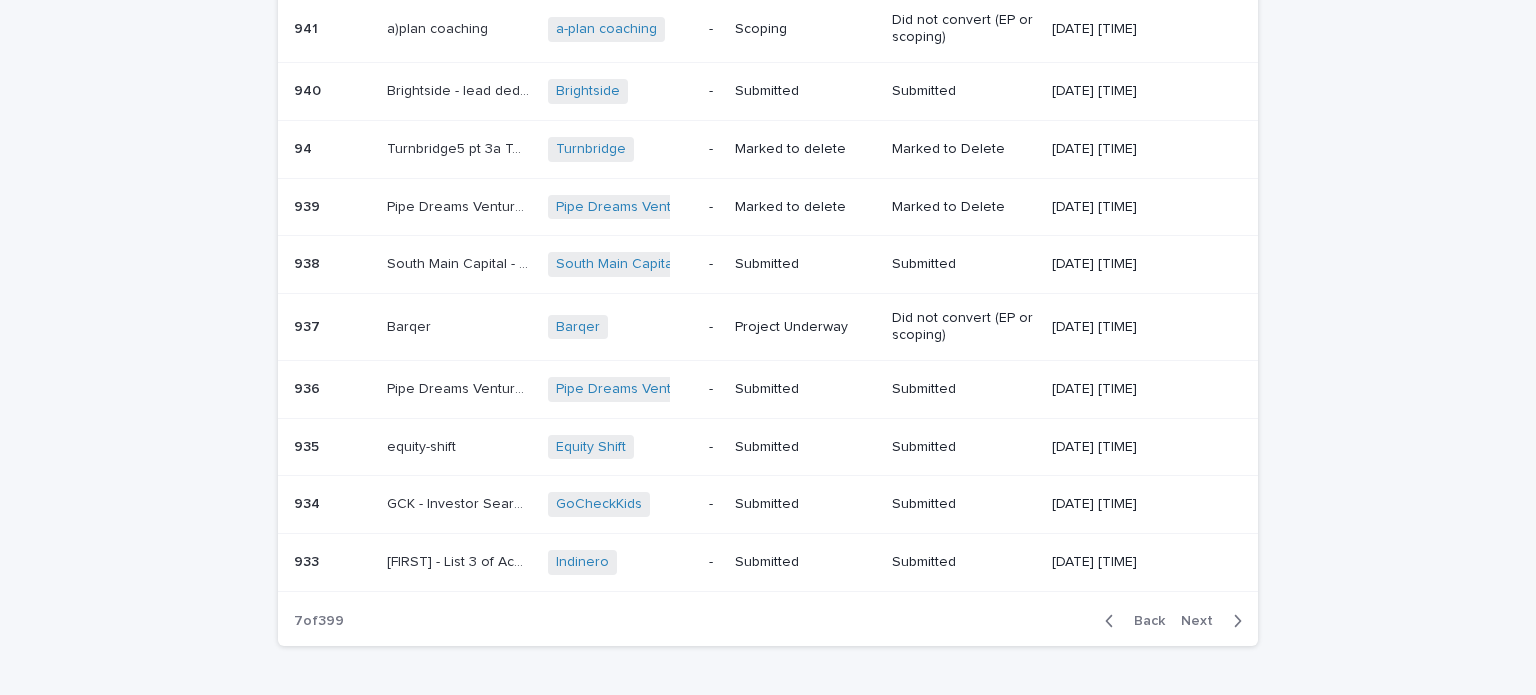 click on "Next" at bounding box center [1203, 621] 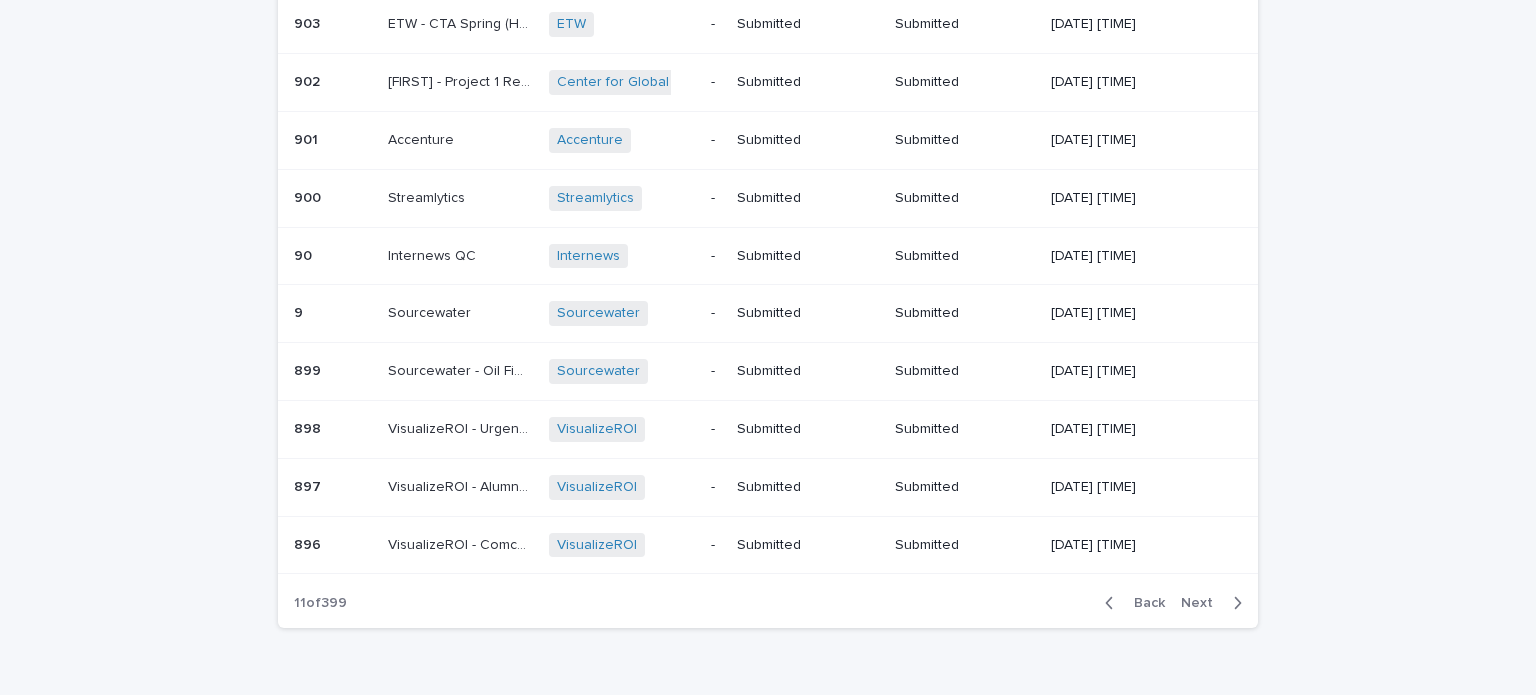 click on "Back Next" at bounding box center (1173, 603) 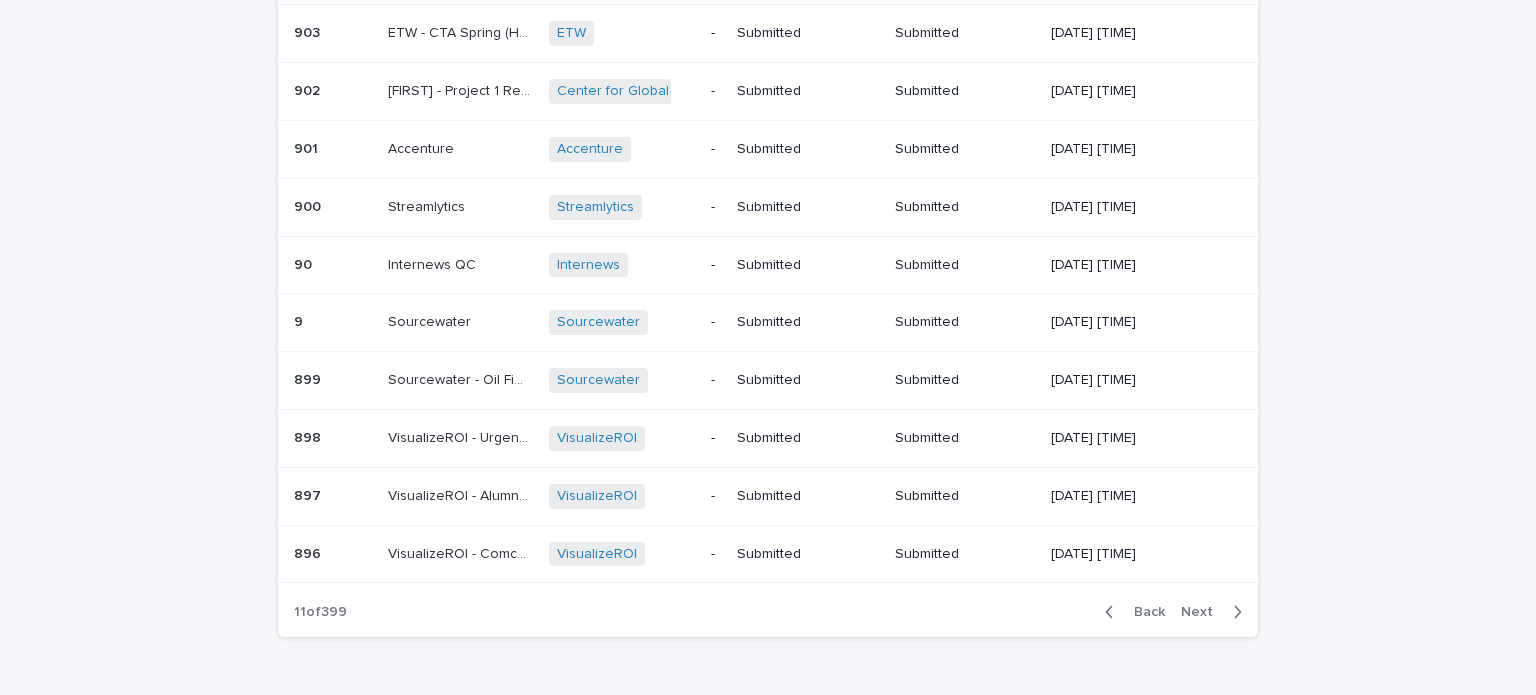 click on "Back Next" at bounding box center (1173, 612) 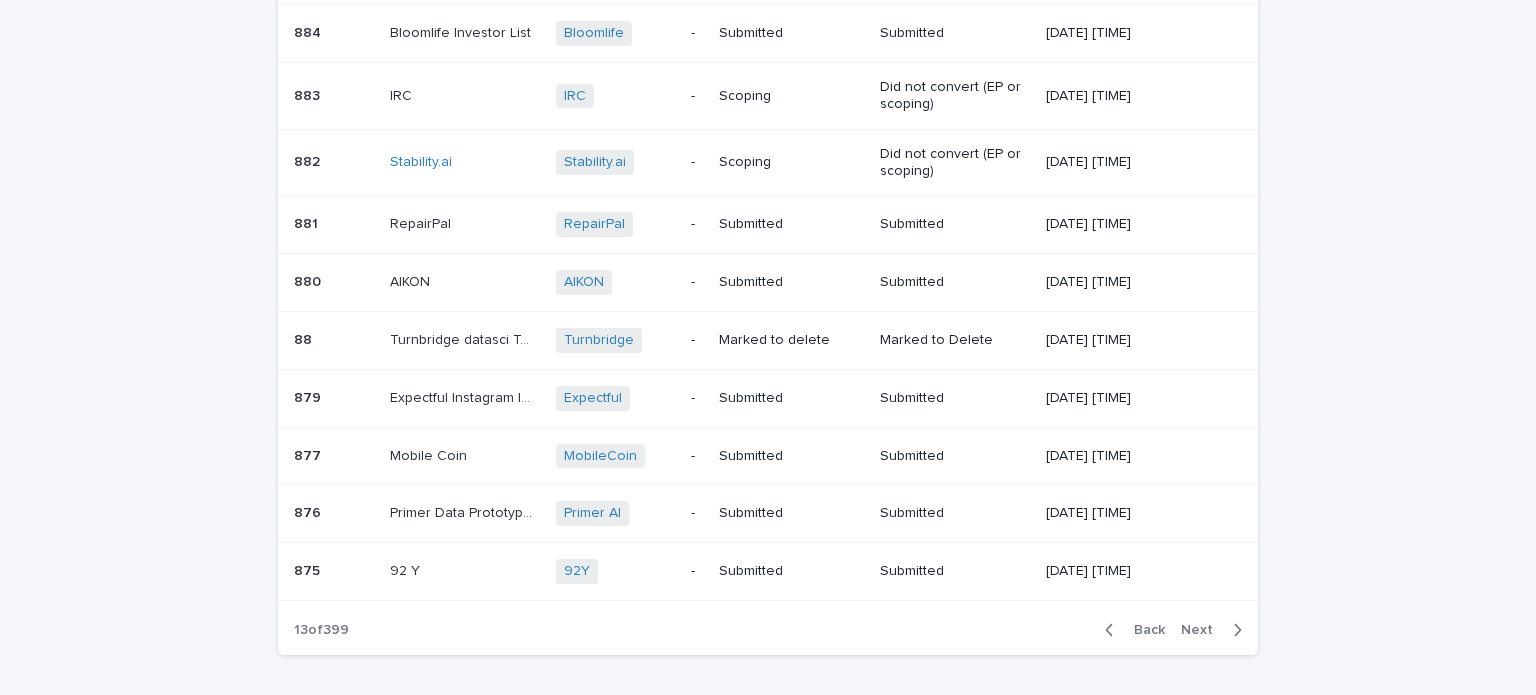 click on "Back Next" at bounding box center [1173, 630] 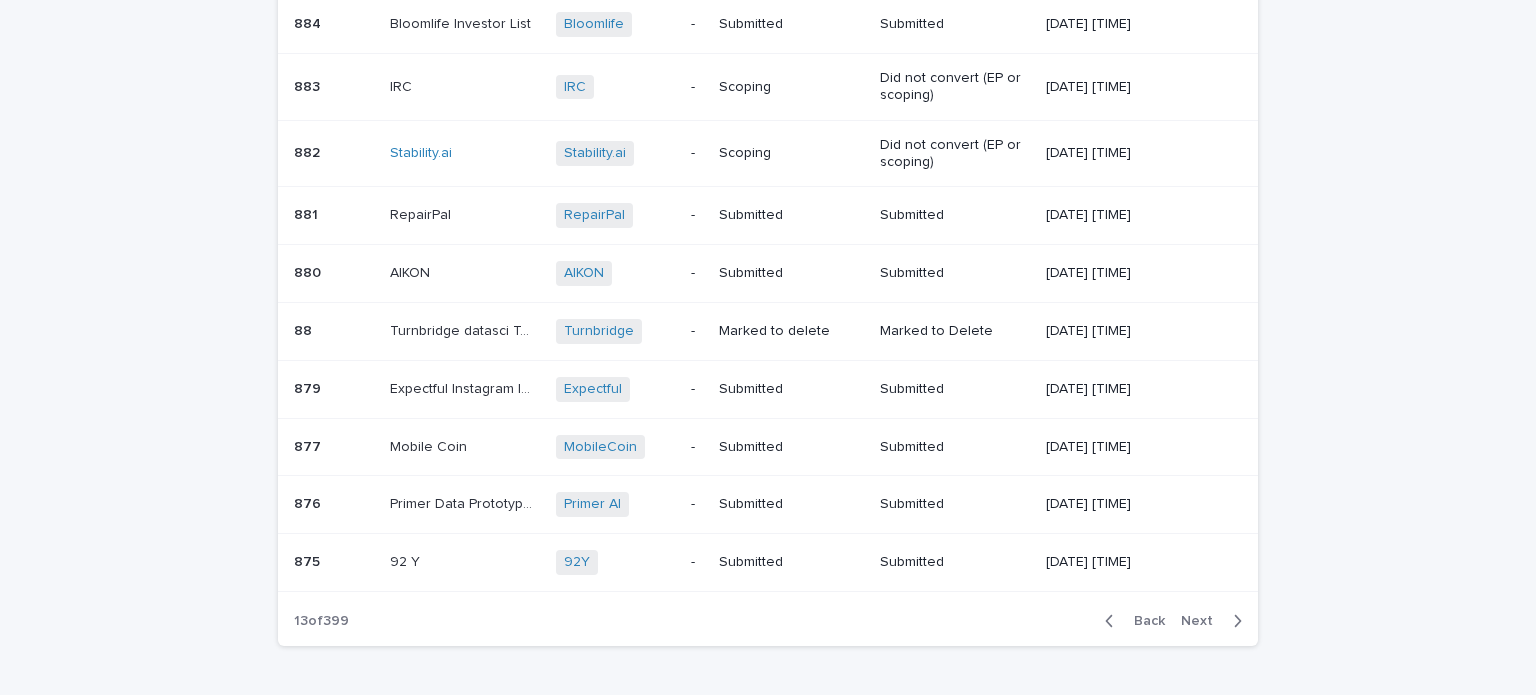 click on "Back Next" at bounding box center (1173, 621) 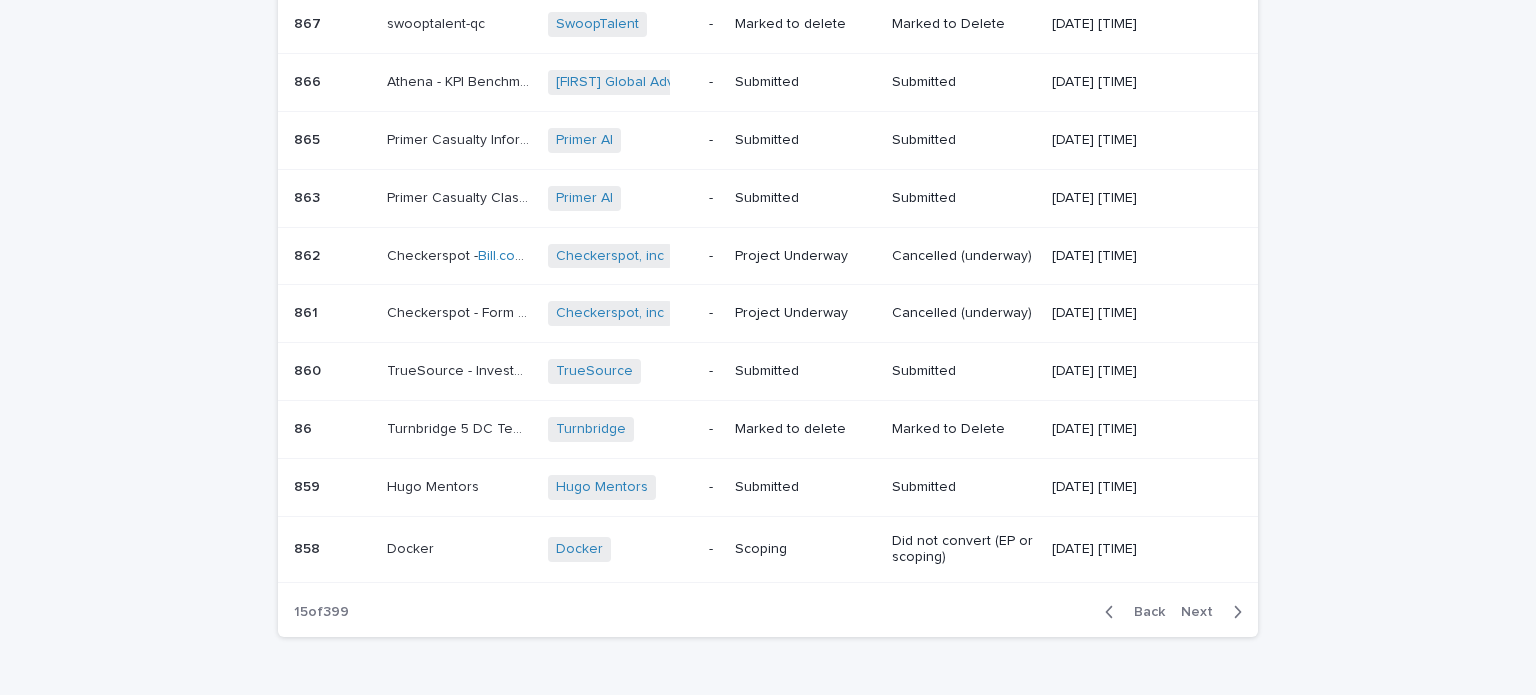 scroll, scrollTop: 233, scrollLeft: 0, axis: vertical 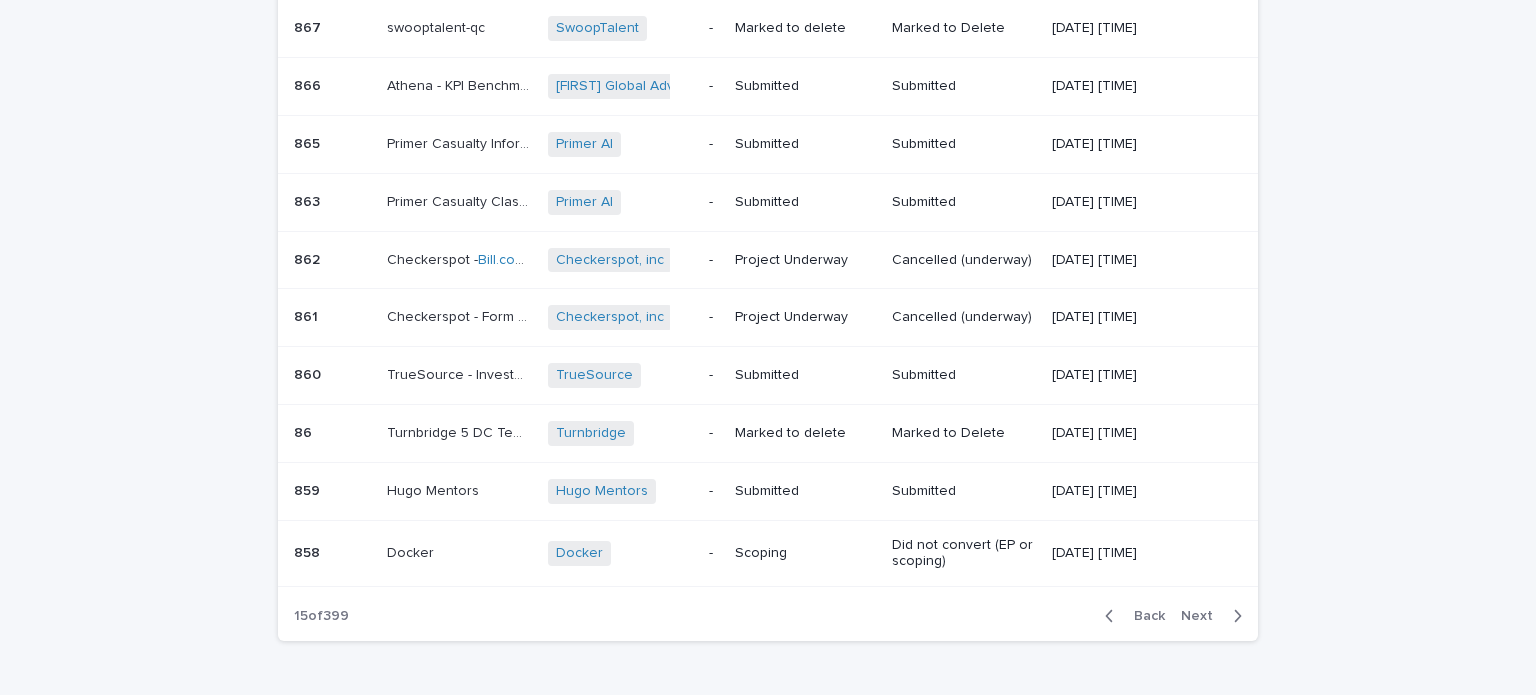 click on "Back Next" at bounding box center (1173, 616) 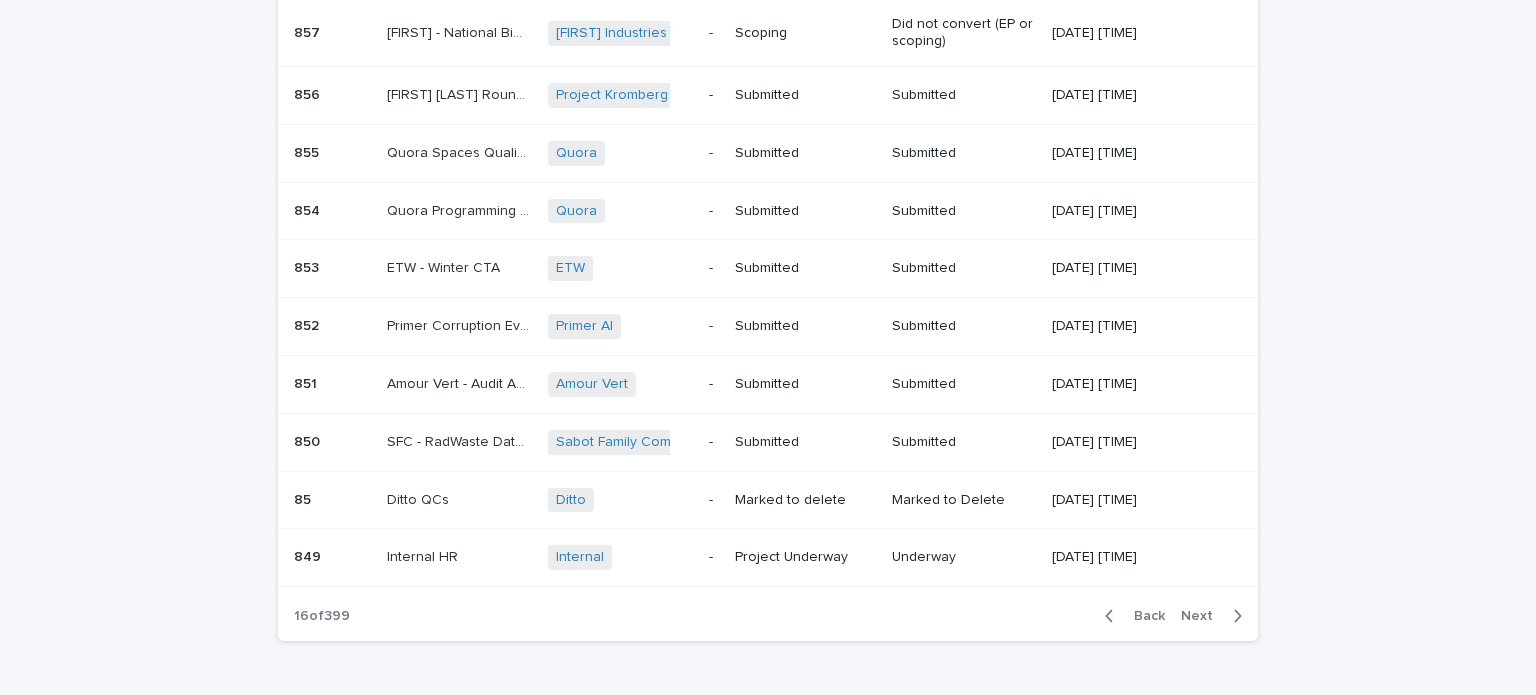 click on "Next" at bounding box center [1203, 616] 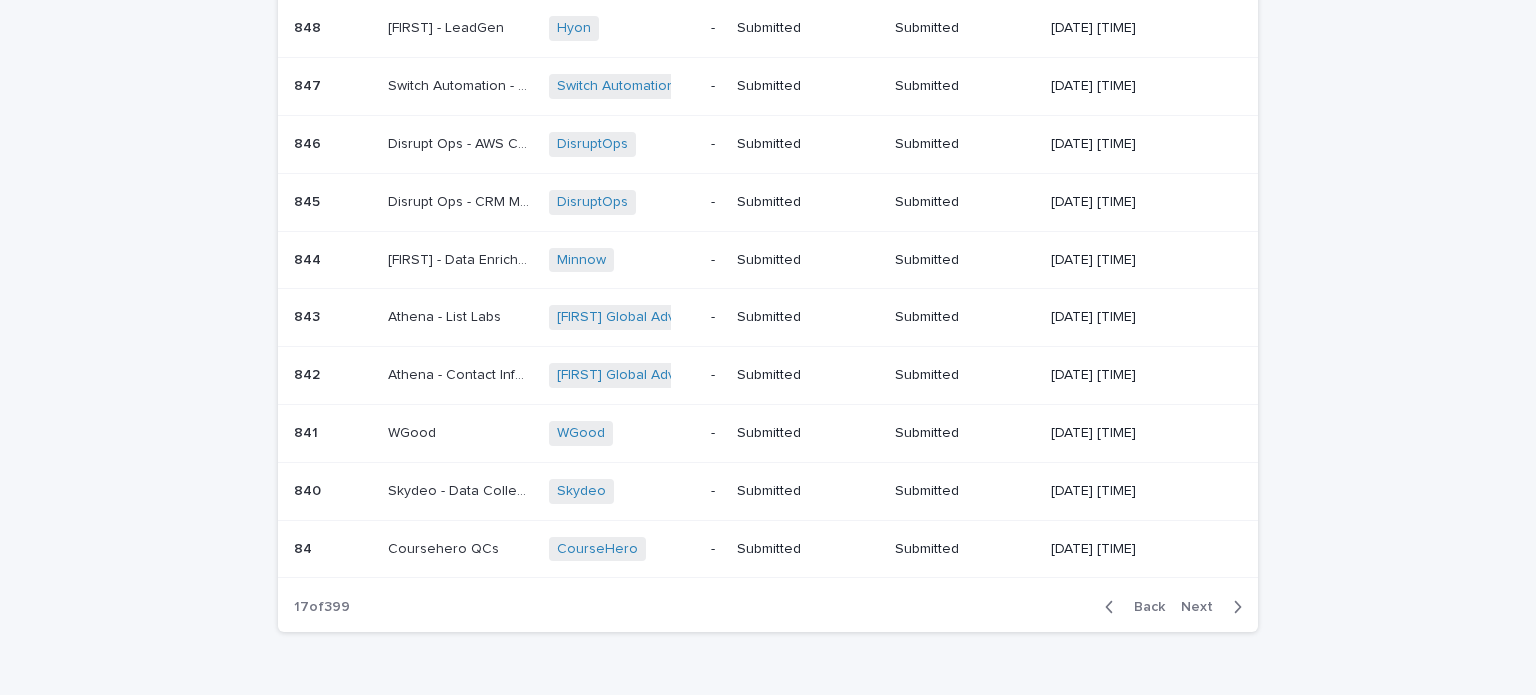 scroll, scrollTop: 228, scrollLeft: 0, axis: vertical 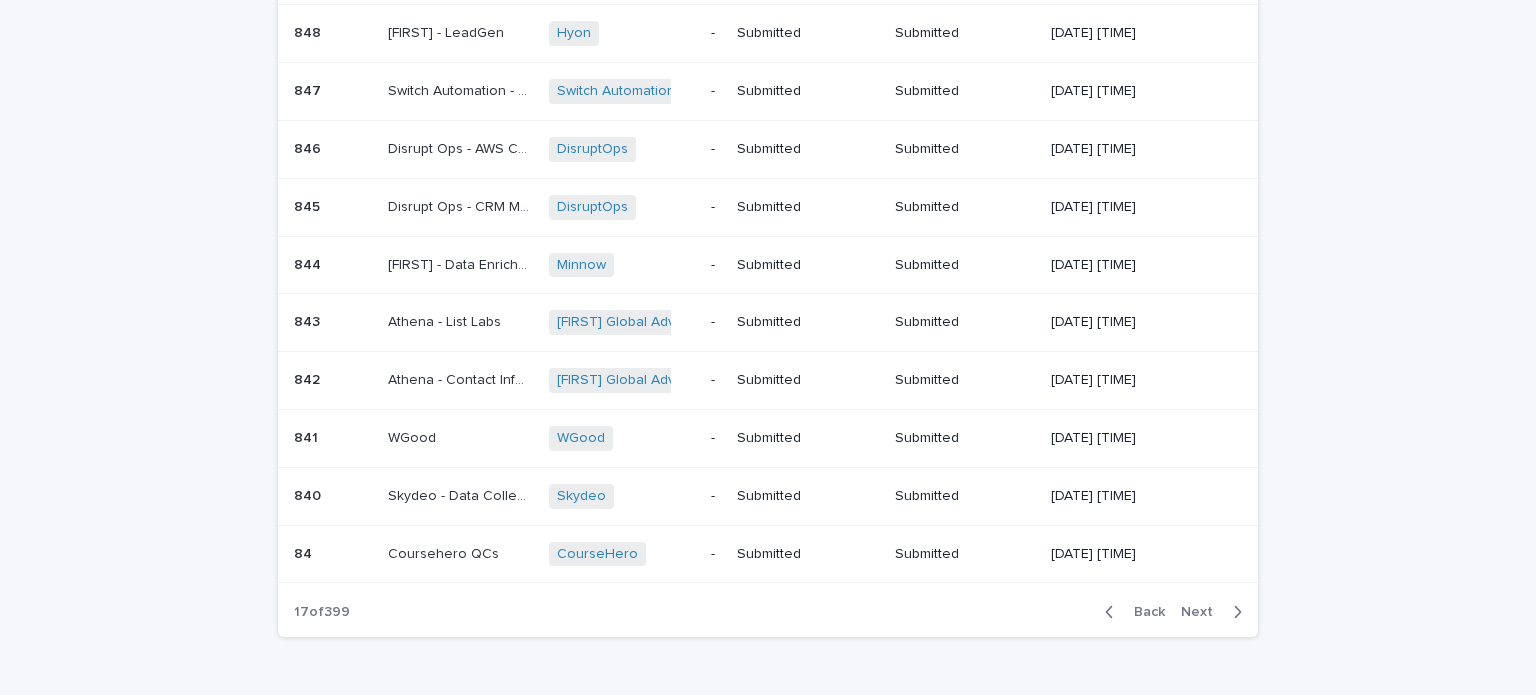 click on "Next" at bounding box center [1203, 612] 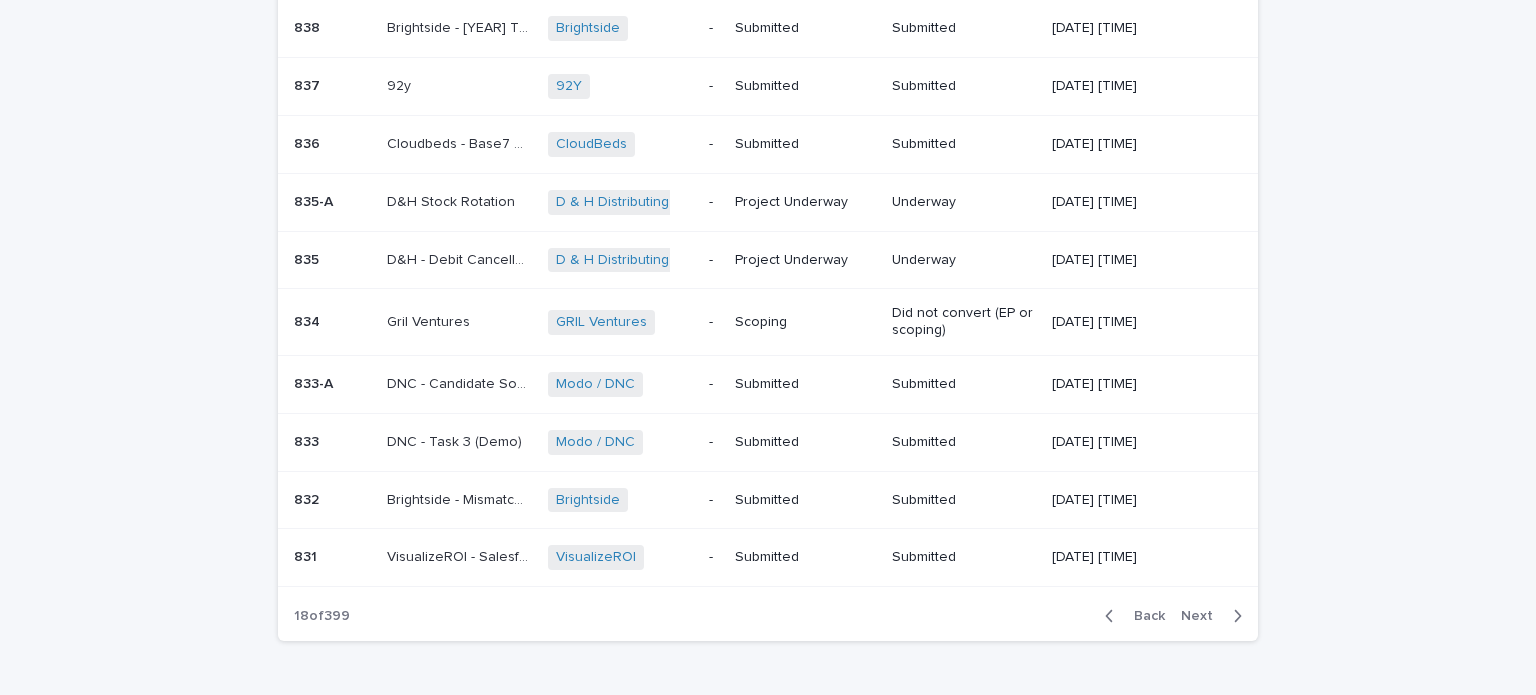 click on "Next" at bounding box center (1203, 616) 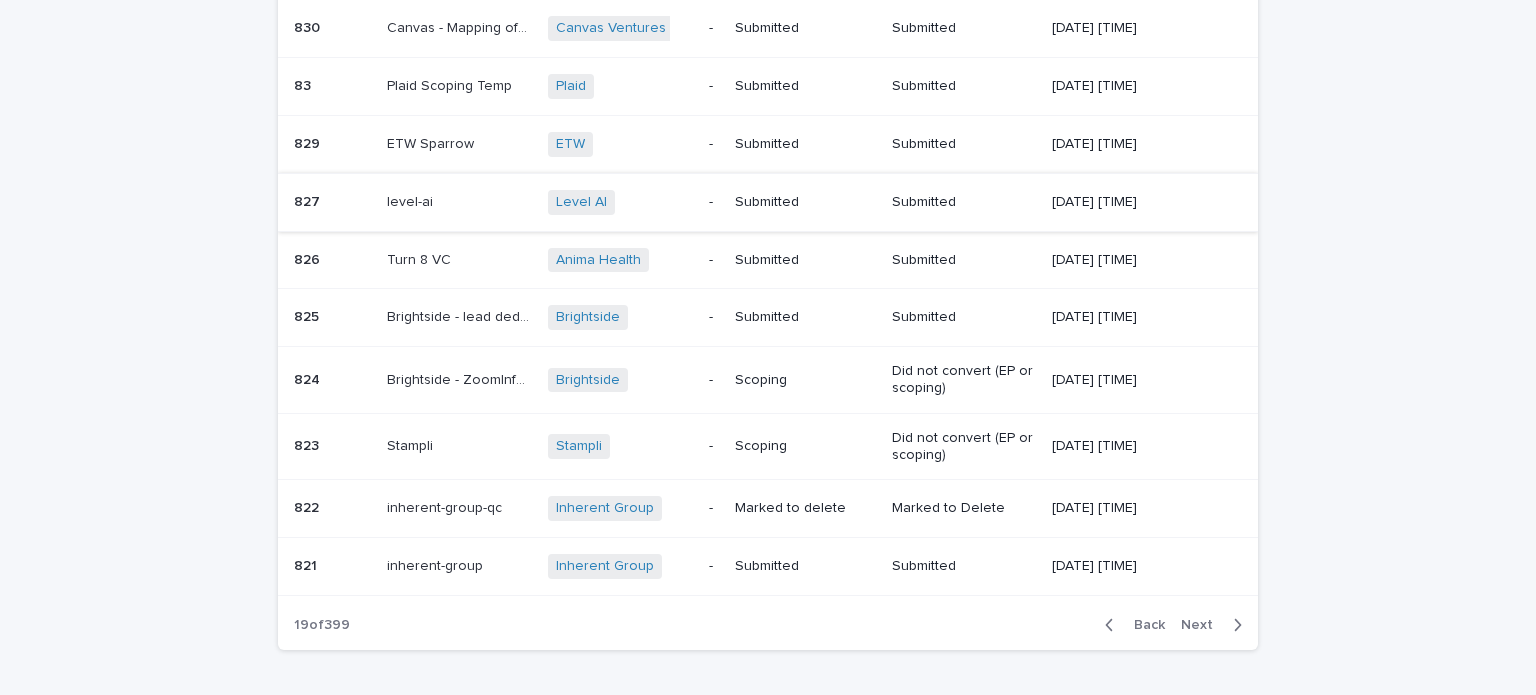 scroll, scrollTop: 237, scrollLeft: 0, axis: vertical 